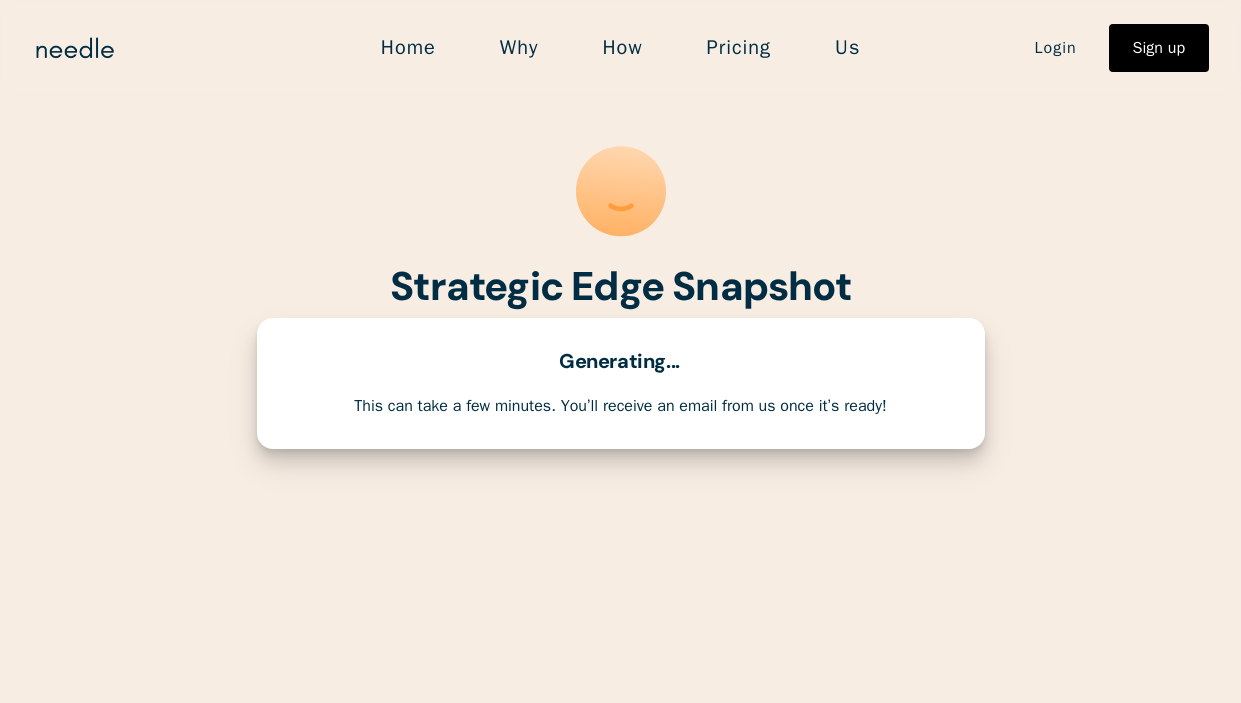 scroll, scrollTop: 0, scrollLeft: 0, axis: both 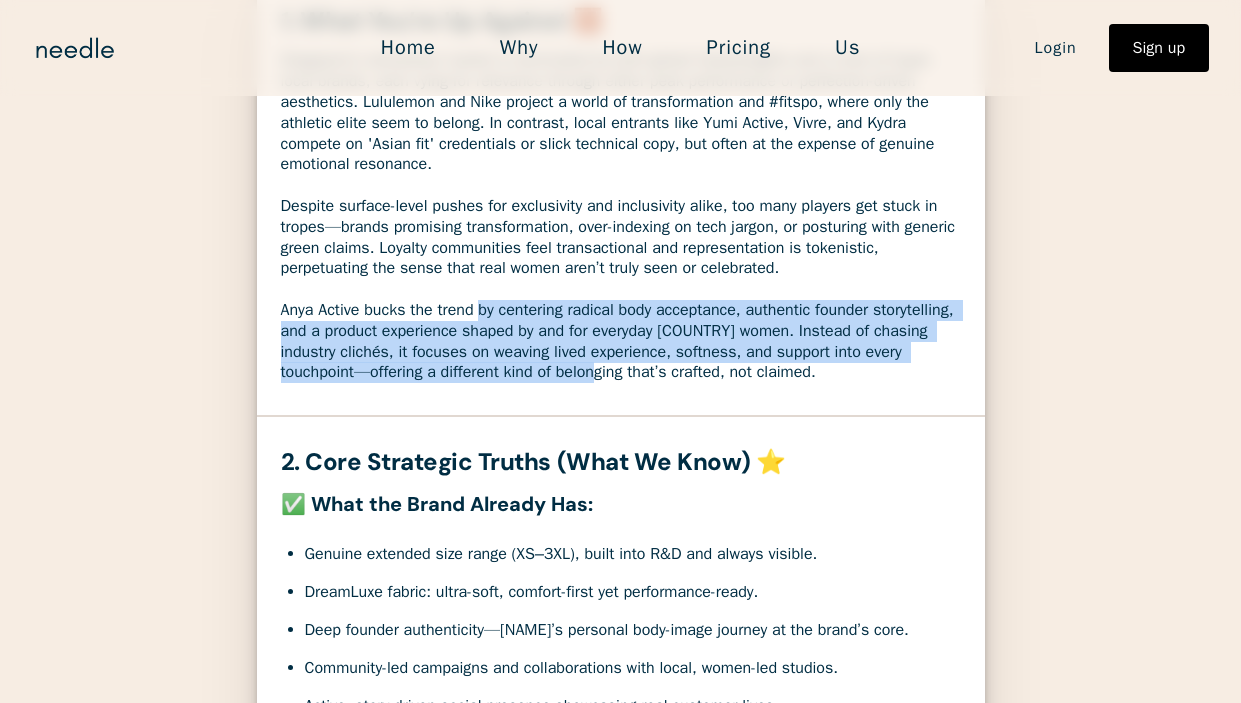 drag, startPoint x: 490, startPoint y: 310, endPoint x: 727, endPoint y: 376, distance: 246.0183 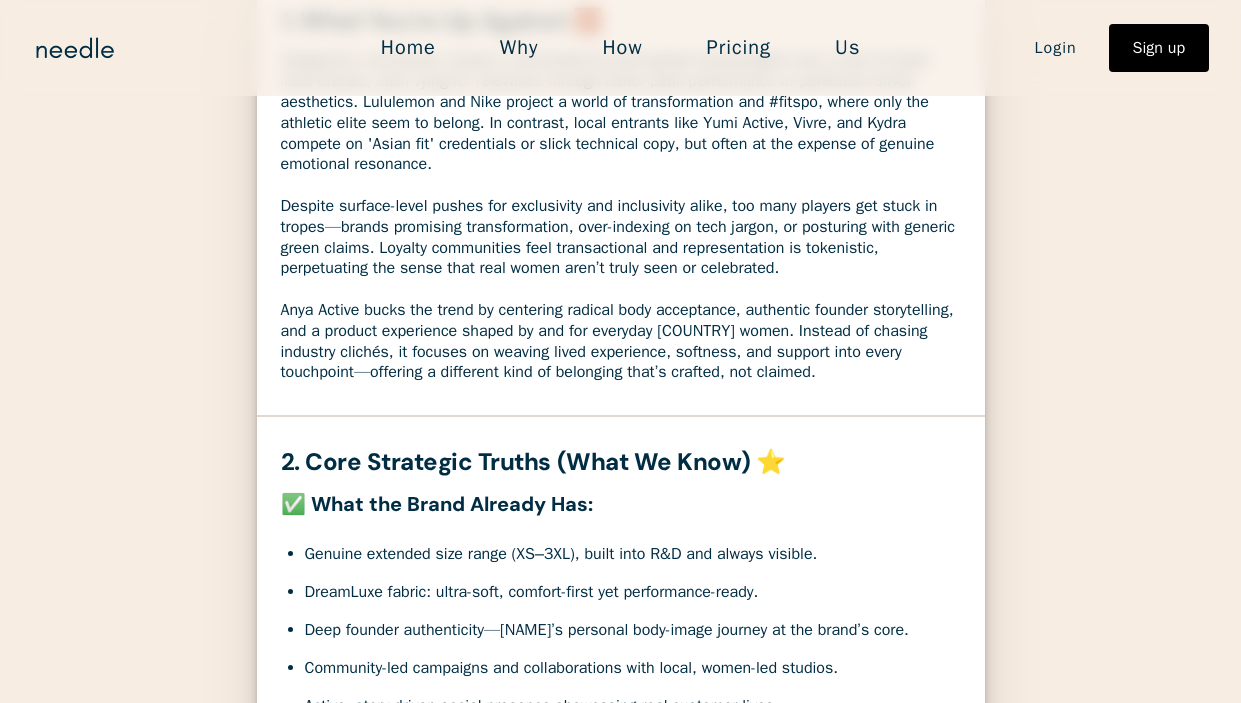 click on "1. What You’re Up Against 🧱 Singapore’s activewear market is dominated by both global heavyweights and a host of hyper-local brands, each vying for relevance through either peak performance or perfection-driven aesthetics. Lululemon and Nike project a world of transformation and #fitspo, where only the athletic elite seem to belong. In contrast, local entrants like Yumi Active, Vivre, and Kydra compete on 'Asian fit' credentials or slick technical copy, but often at the expense of genuine emotional resonance. Despite surface-level pushes for exclusivity and inclusivity alike, too many players get stuck in tropes—brands promising transformation, over-indexing on tech jargon, or posturing with generic green claims. Loyalty communities feel transactional and representation is tokenistic, perpetuating the sense that real women aren’t truly seen or celebrated. 2. Core Strategic Truths (What We Know) ⭐️ ✅ What the Brand Already Has:
❌ What It’s Missing:
4. Messaging Pillars 📣 Pillar Unlock" at bounding box center (621, 1799) 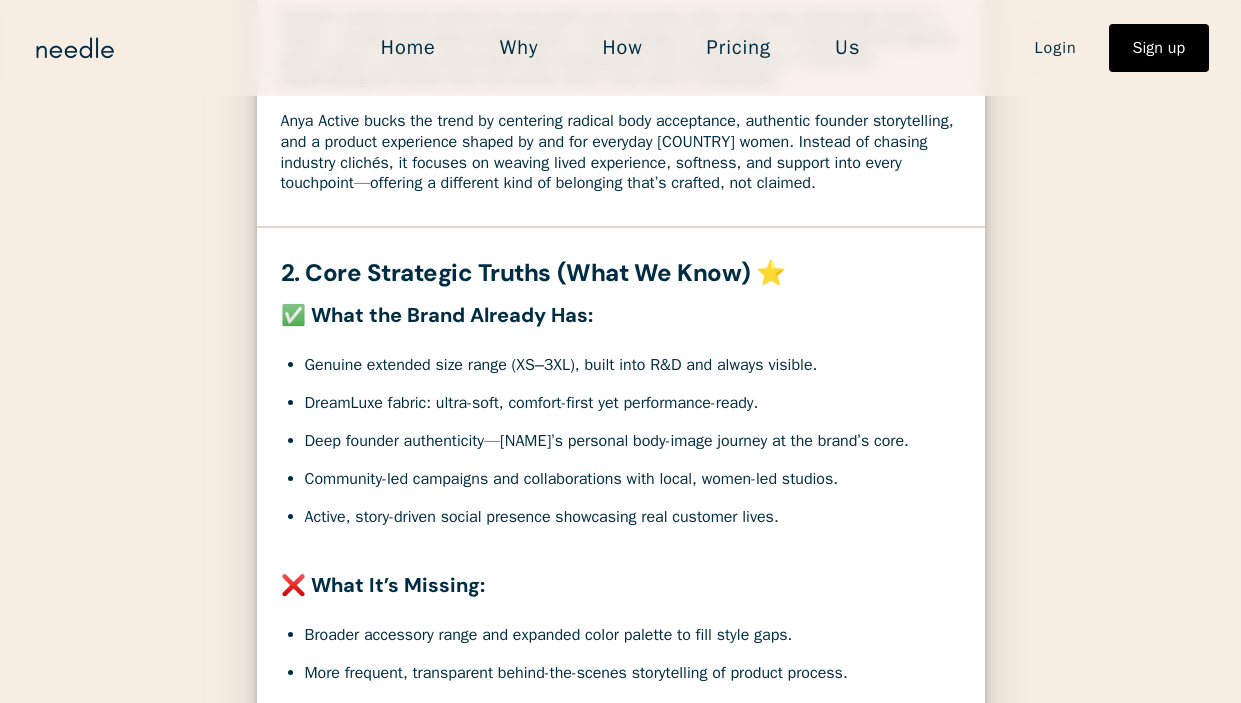 scroll, scrollTop: 545, scrollLeft: 0, axis: vertical 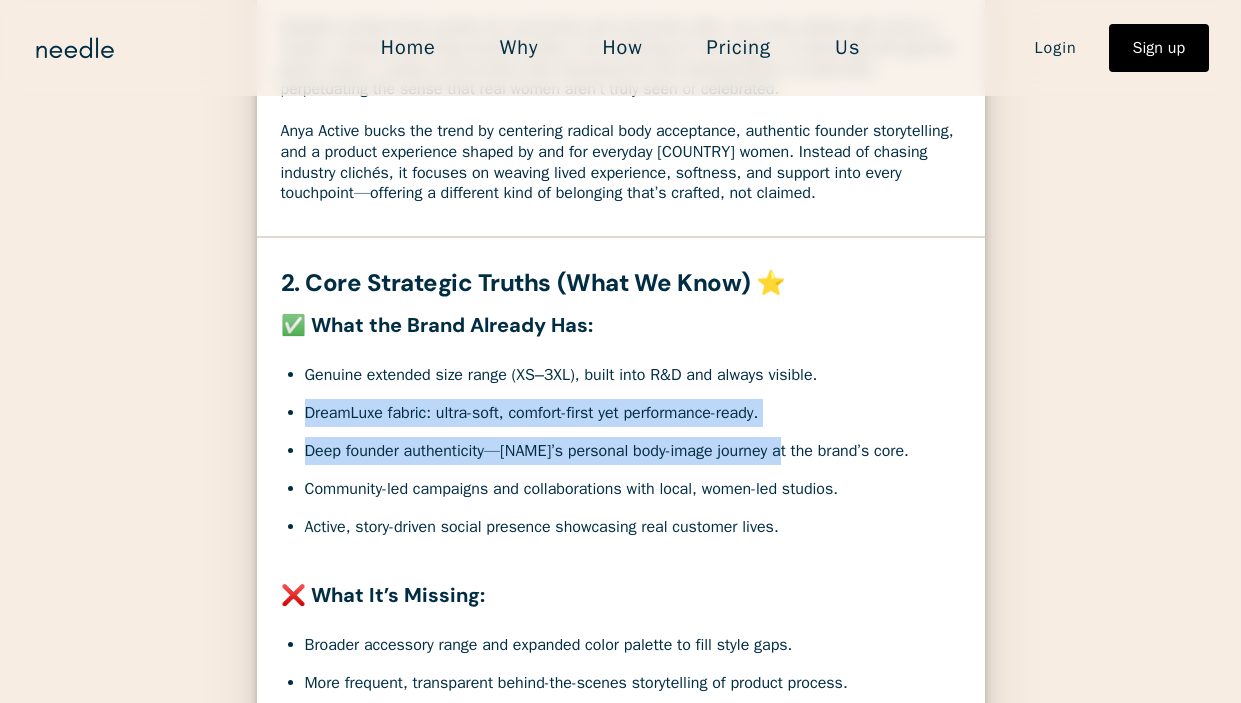 drag, startPoint x: 425, startPoint y: 414, endPoint x: 797, endPoint y: 484, distance: 378.52872 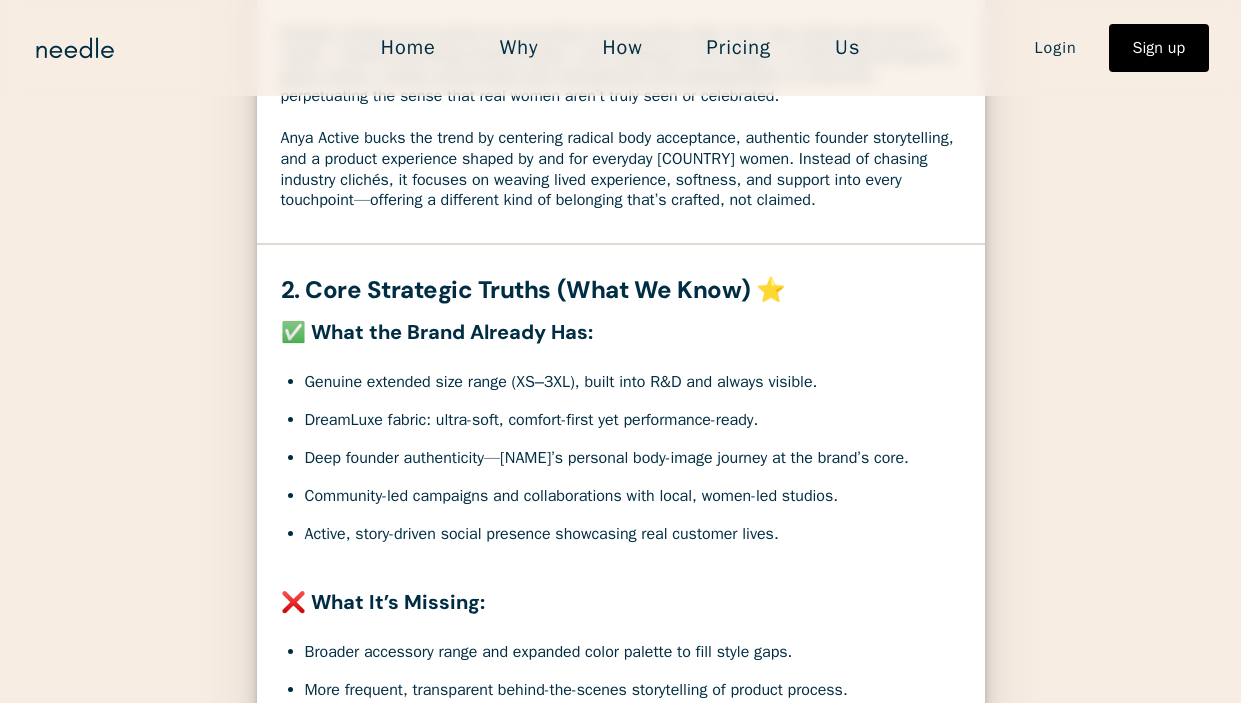 click on "Community-led campaigns and collaborations with local, women-led studios." at bounding box center [633, 496] 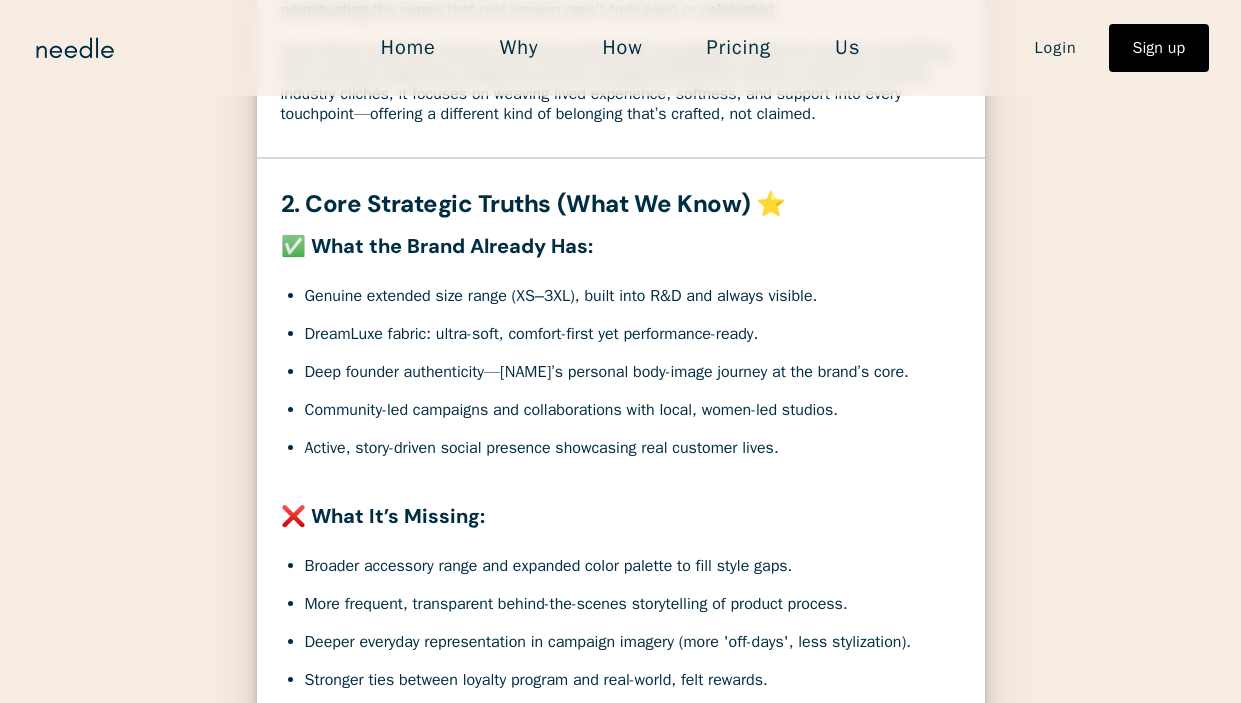 scroll, scrollTop: 641, scrollLeft: 0, axis: vertical 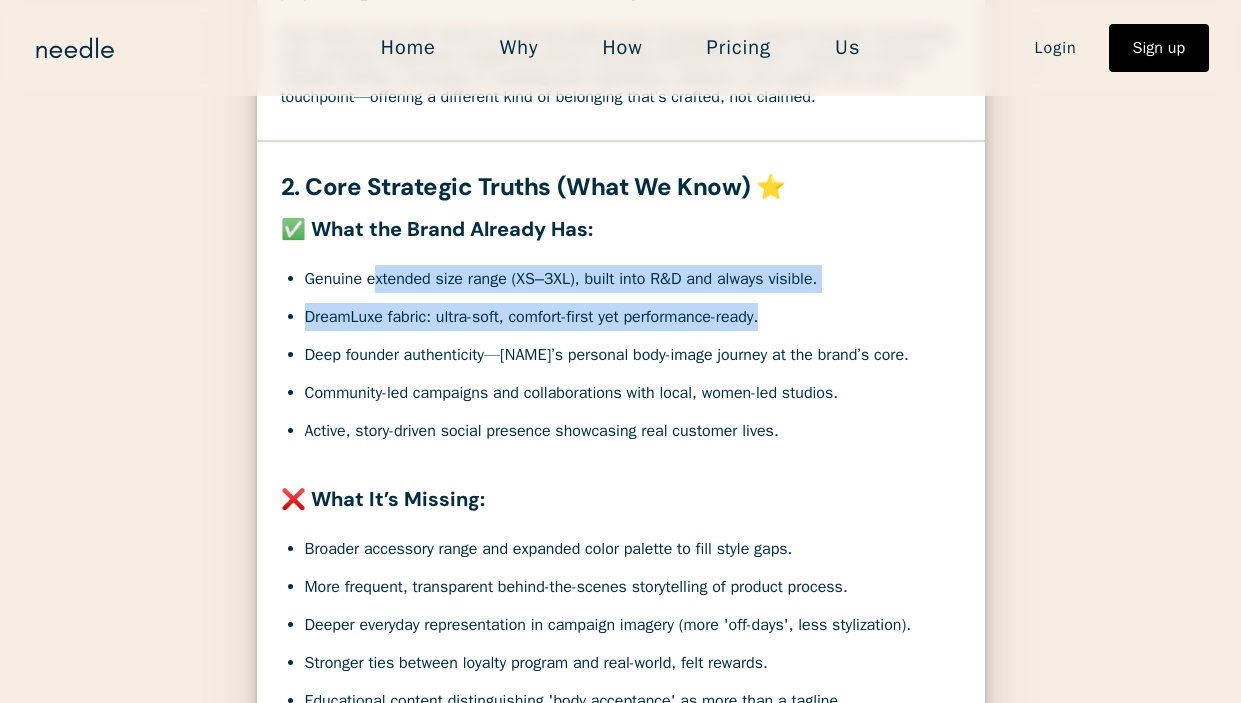 drag, startPoint x: 793, startPoint y: 326, endPoint x: 381, endPoint y: 310, distance: 412.31058 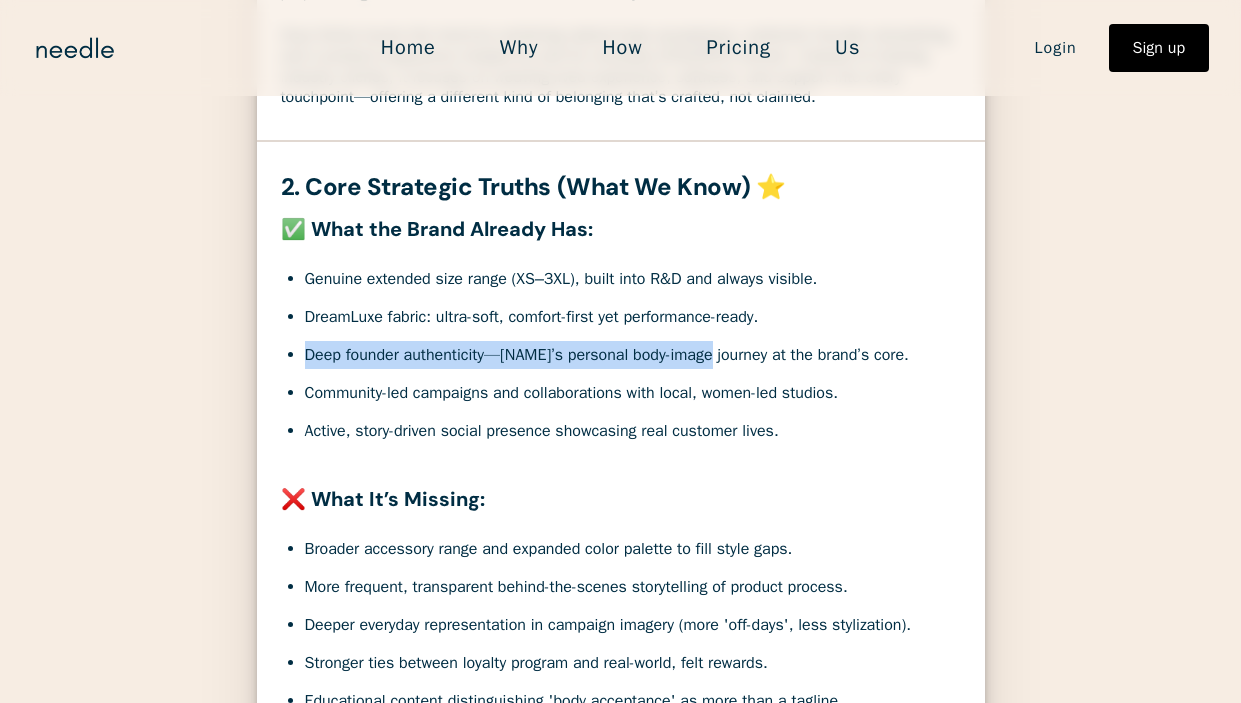 drag, startPoint x: 728, startPoint y: 379, endPoint x: 397, endPoint y: 354, distance: 331.94278 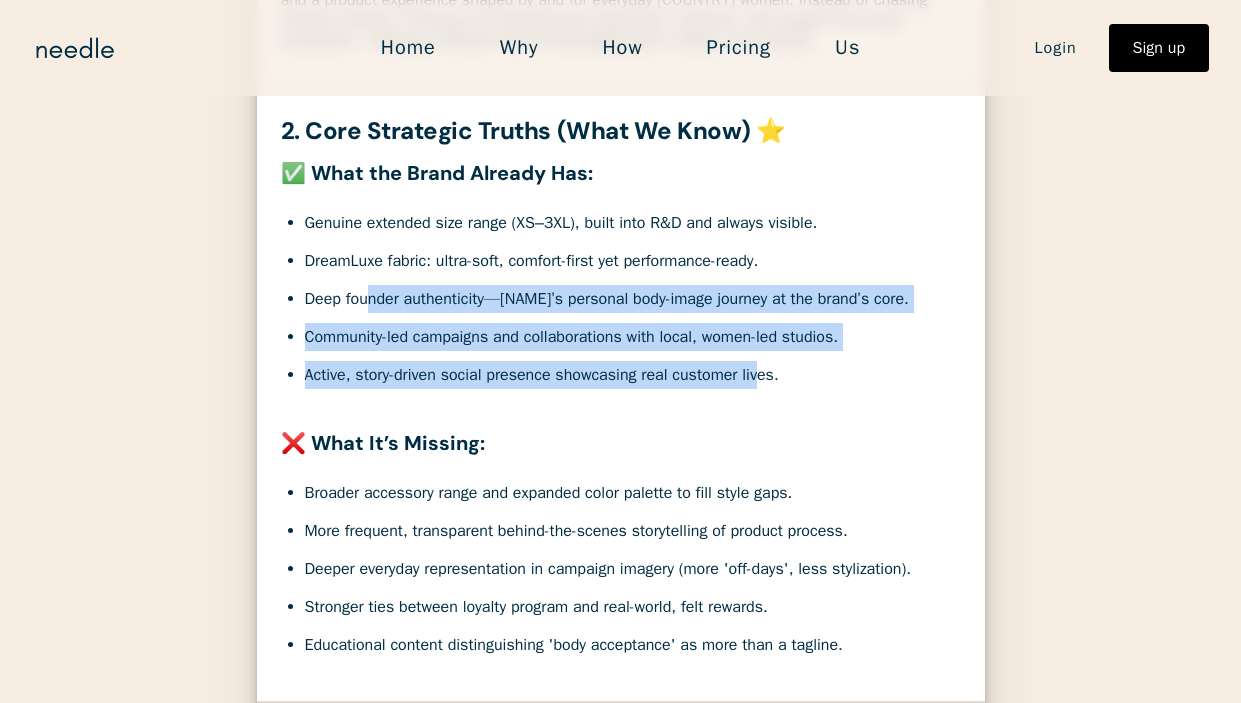 drag, startPoint x: 776, startPoint y: 398, endPoint x: 374, endPoint y: 325, distance: 408.57434 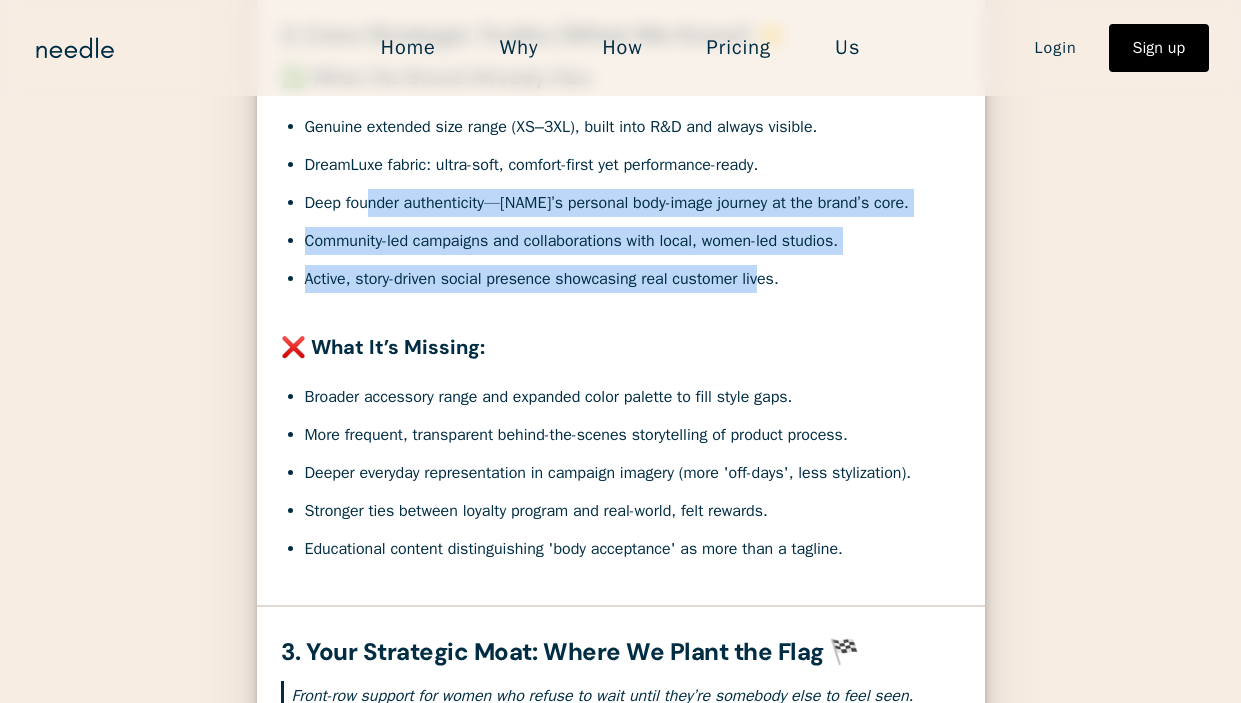 scroll, scrollTop: 795, scrollLeft: 0, axis: vertical 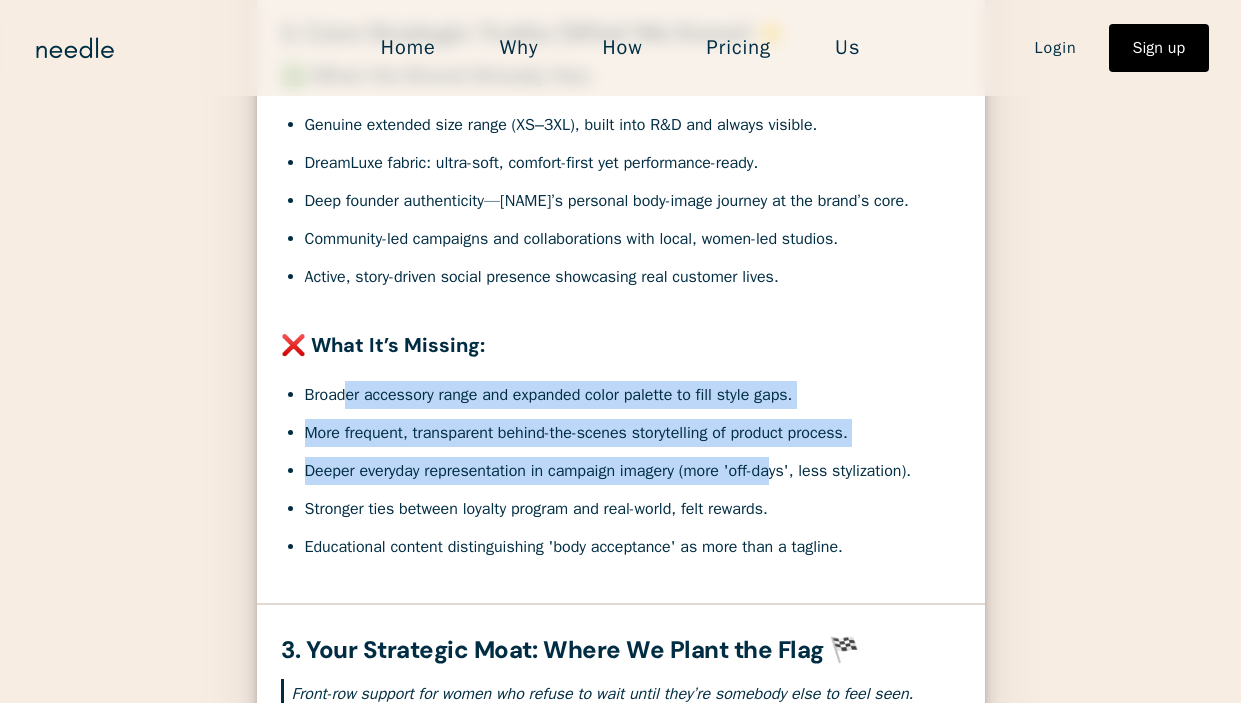 drag, startPoint x: 346, startPoint y: 413, endPoint x: 793, endPoint y: 481, distance: 452.14267 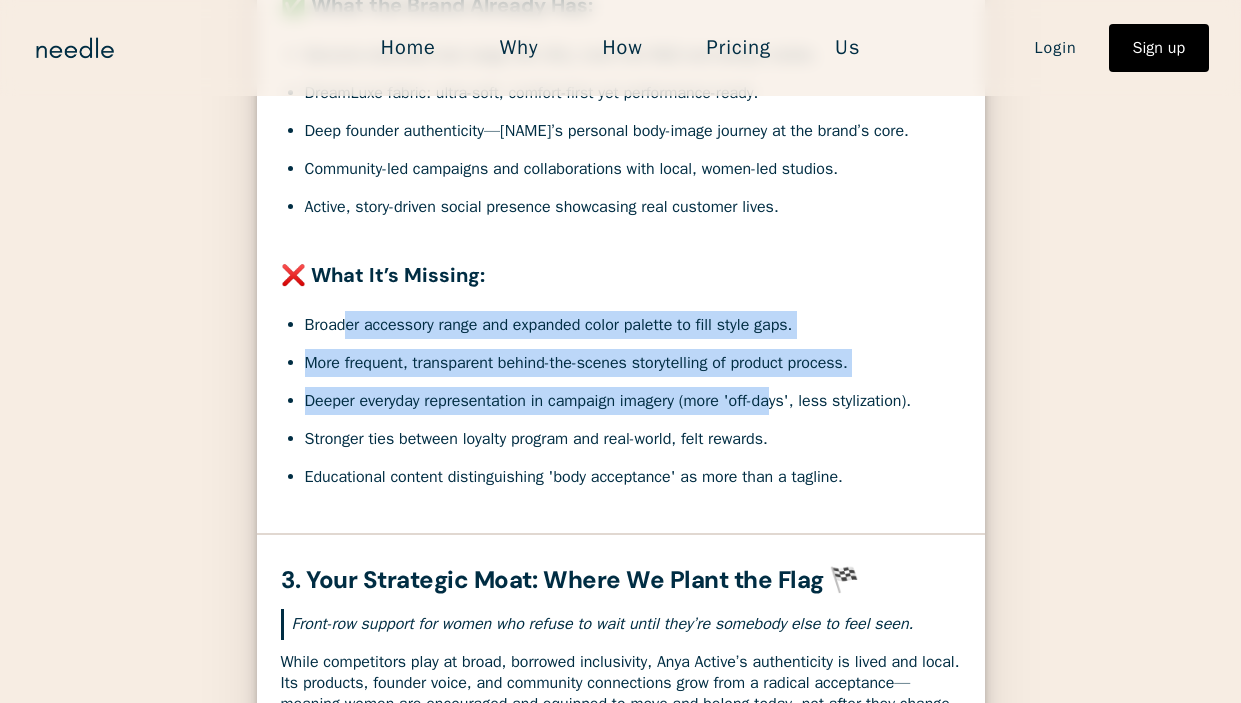 scroll, scrollTop: 905, scrollLeft: 0, axis: vertical 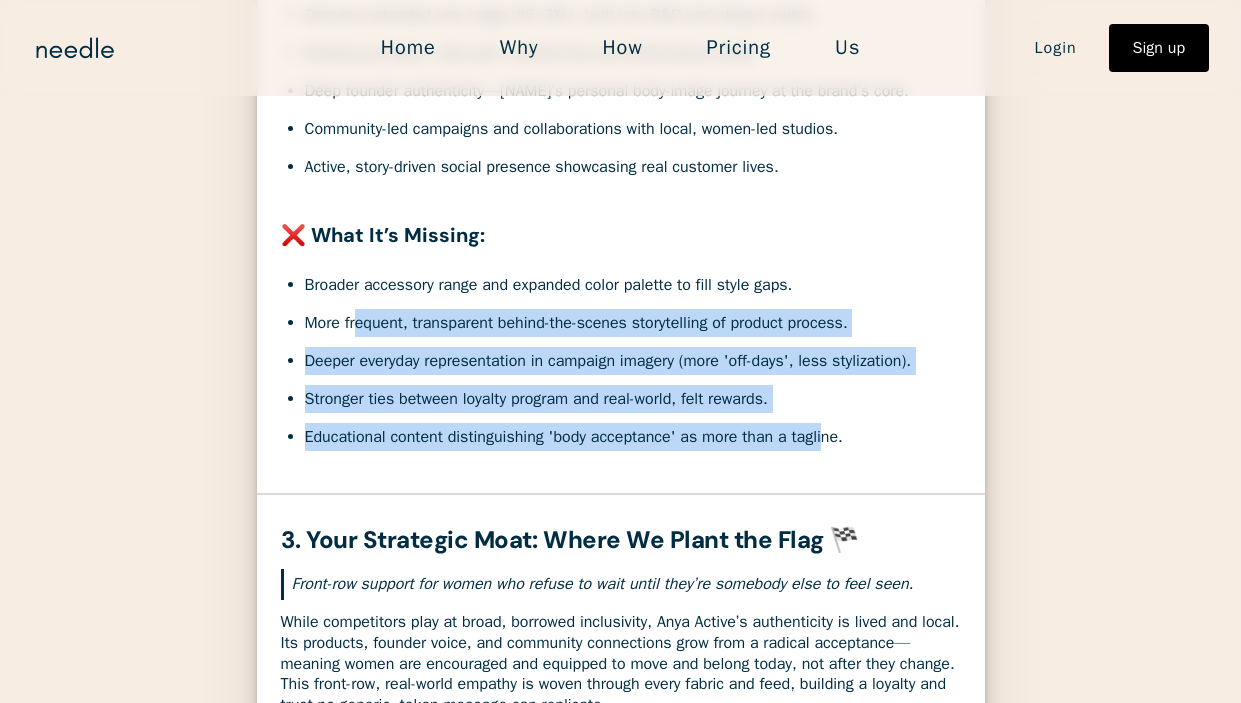 drag, startPoint x: 838, startPoint y: 447, endPoint x: 359, endPoint y: 355, distance: 487.75507 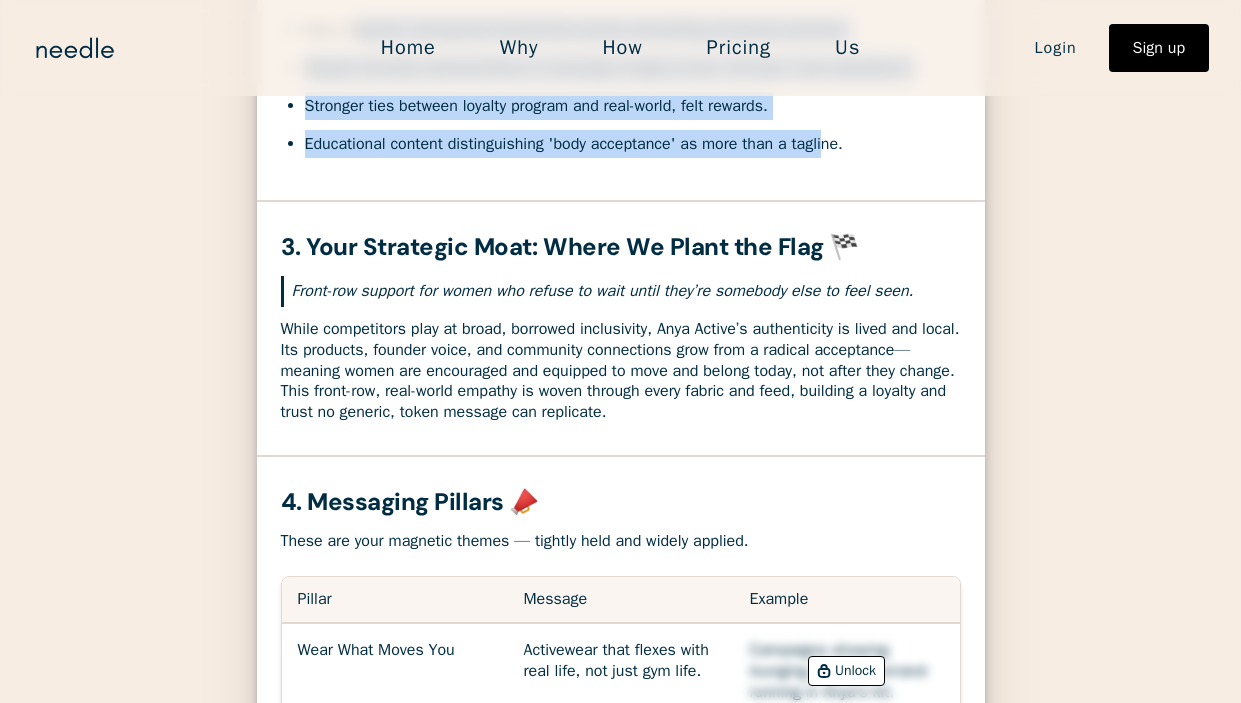scroll, scrollTop: 1205, scrollLeft: 0, axis: vertical 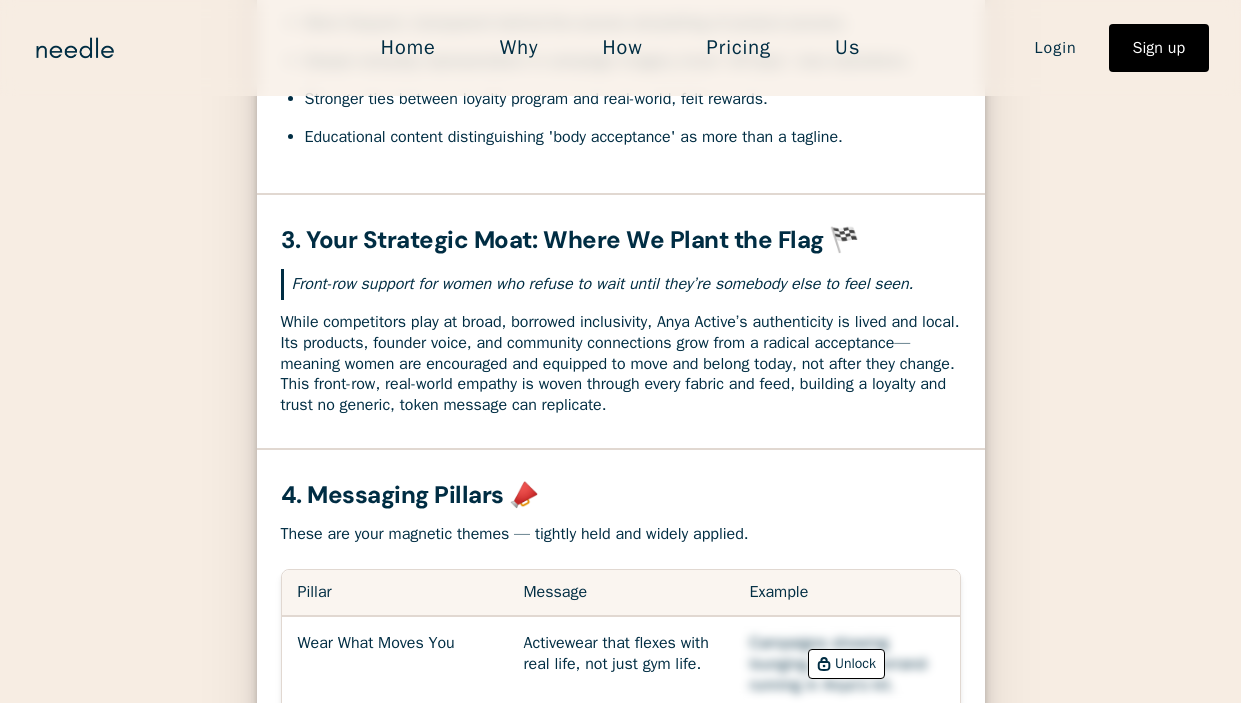 drag, startPoint x: 370, startPoint y: 370, endPoint x: 659, endPoint y: 426, distance: 294.3756 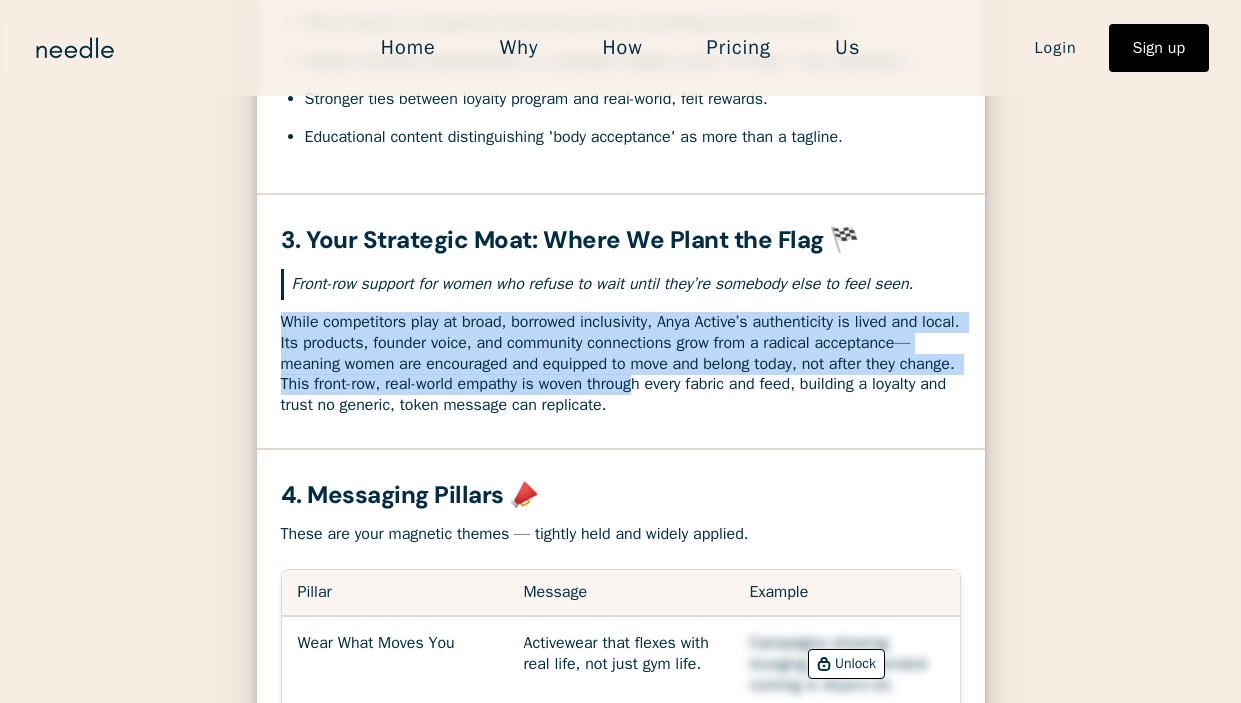 drag, startPoint x: 790, startPoint y: 427, endPoint x: 271, endPoint y: 371, distance: 522.01245 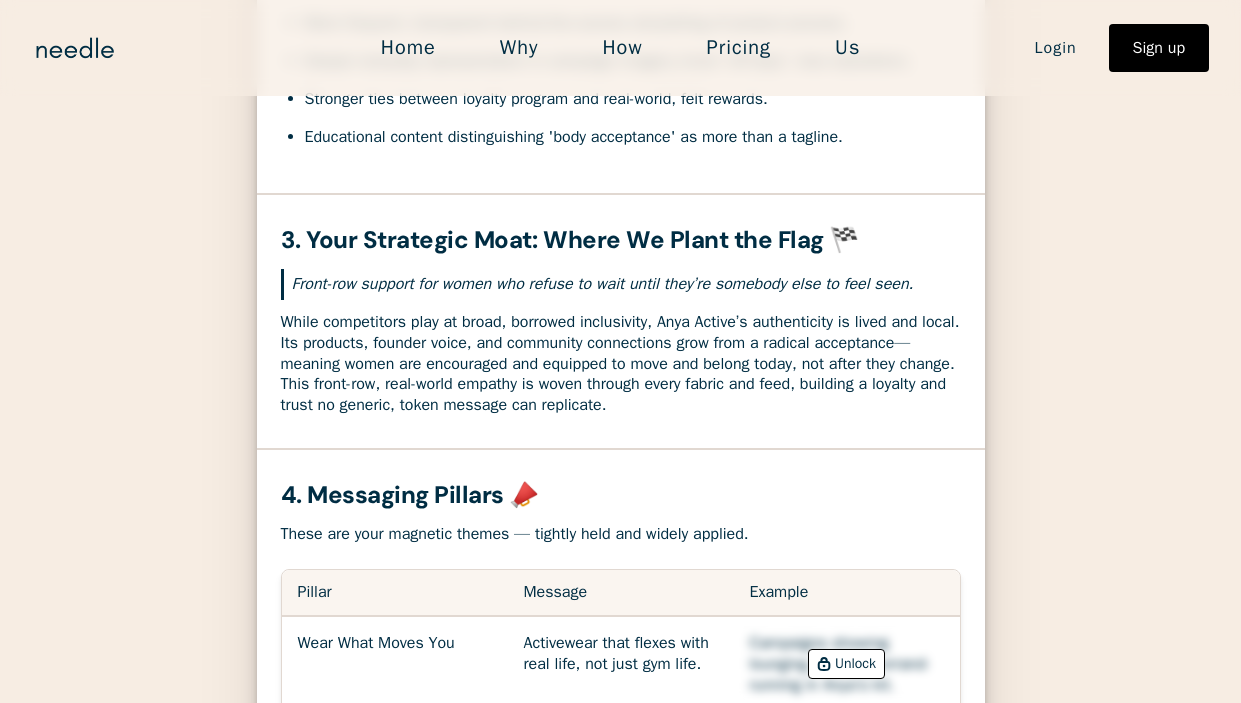 click on "While competitors play at broad, borrowed inclusivity, Anya Active’s authenticity is lived and local. Its products, founder voice, and community connections grow from a radical acceptance—meaning women are encouraged and equipped to move and belong today, not after they change. This front-row, real-world empathy is woven through every fabric and feed, building a loyalty and trust no generic, token message can replicate." at bounding box center [621, 364] 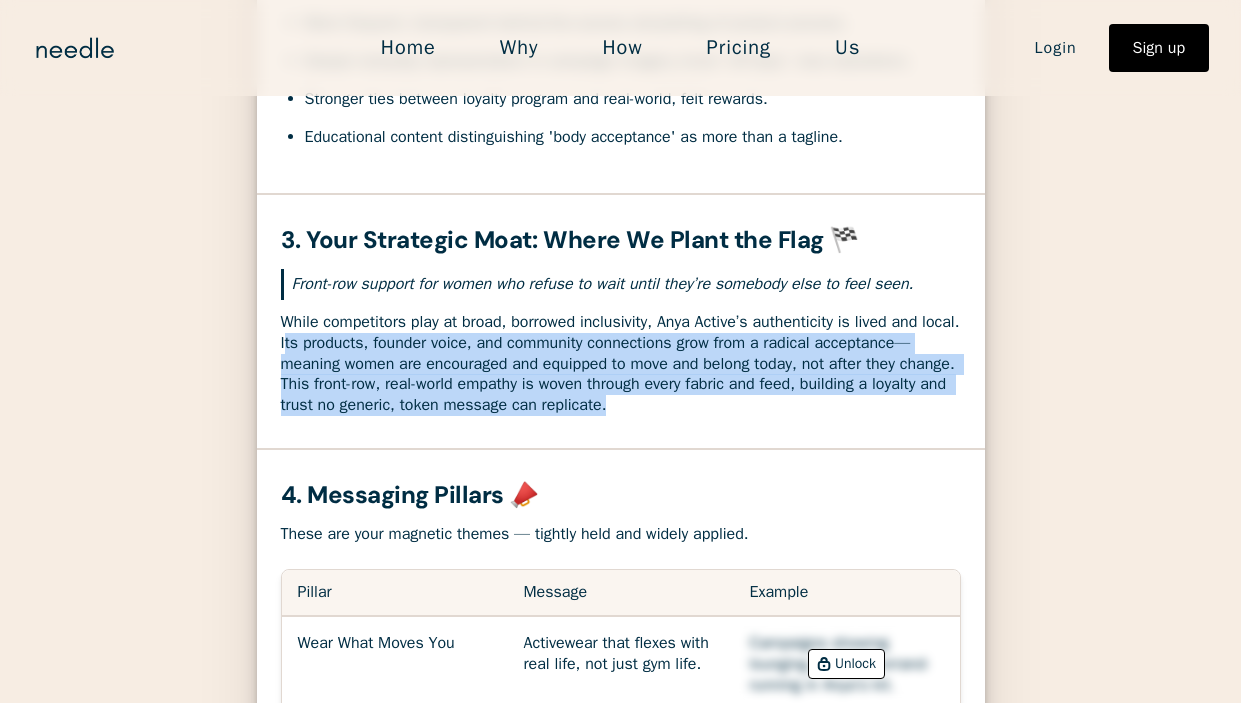 drag, startPoint x: 800, startPoint y: 462, endPoint x: 327, endPoint y: 389, distance: 478.60004 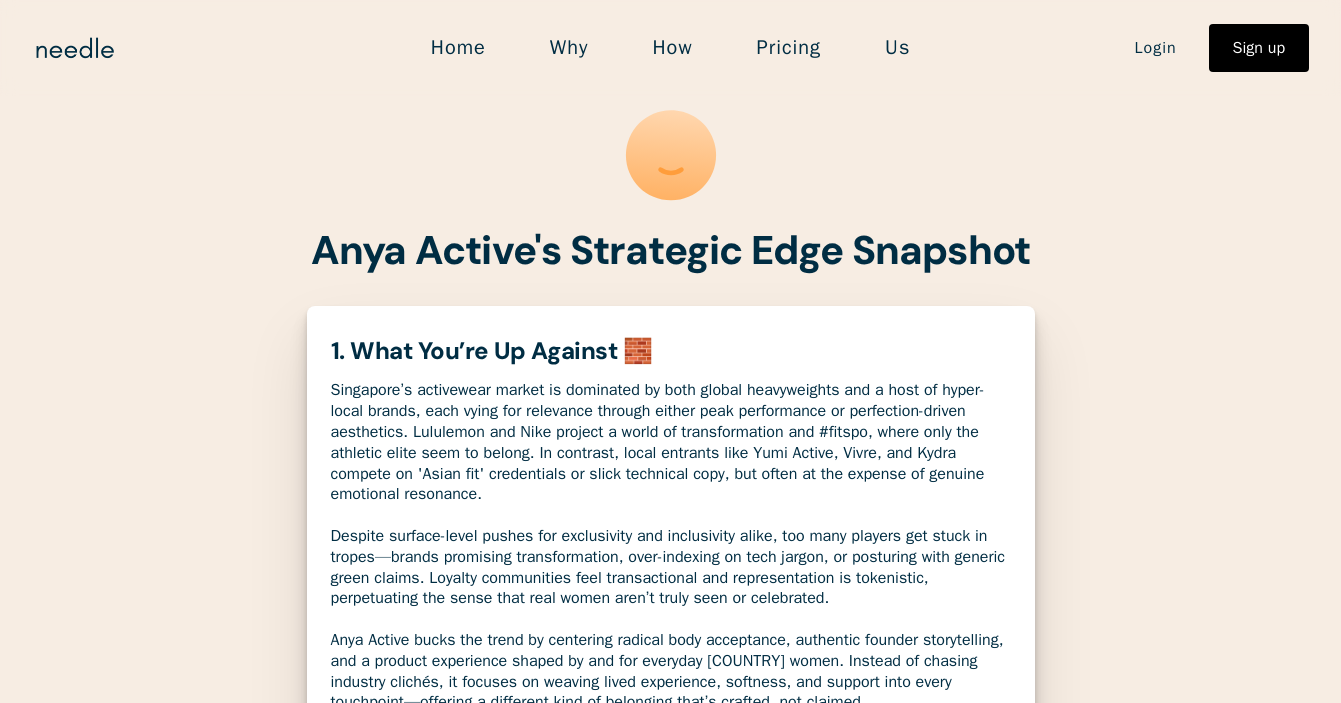 scroll, scrollTop: 0, scrollLeft: 0, axis: both 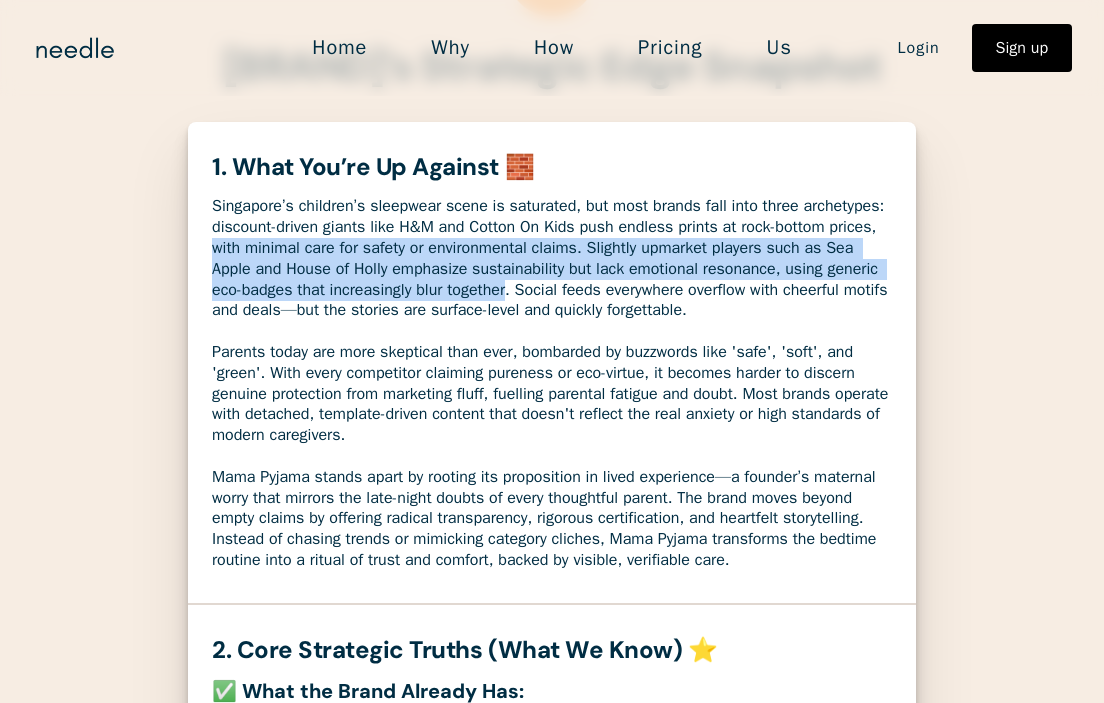 drag, startPoint x: 323, startPoint y: 296, endPoint x: 624, endPoint y: 342, distance: 304.49466 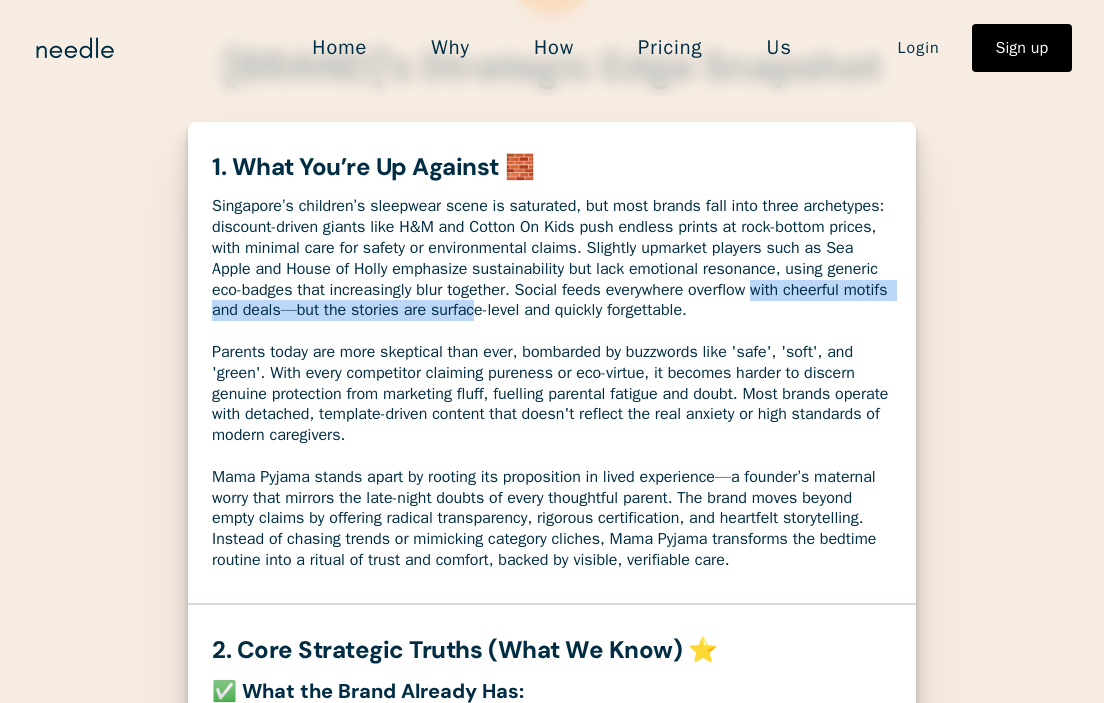 drag, startPoint x: 204, startPoint y: 360, endPoint x: 624, endPoint y: 359, distance: 420.0012 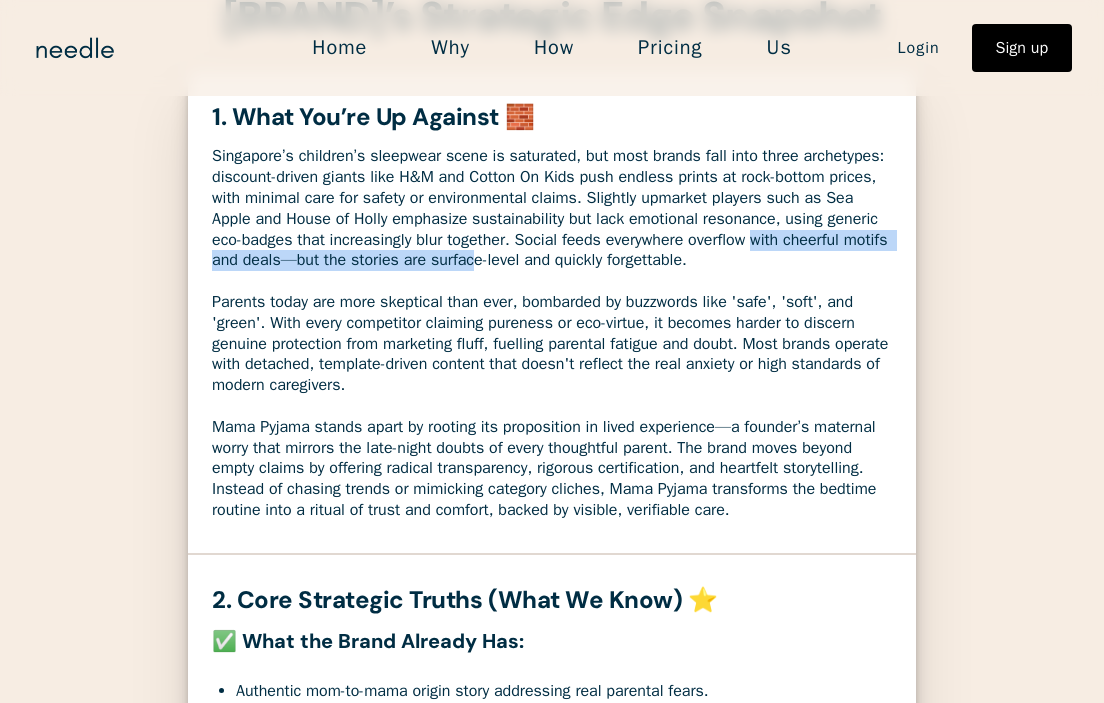 scroll, scrollTop: 276, scrollLeft: 0, axis: vertical 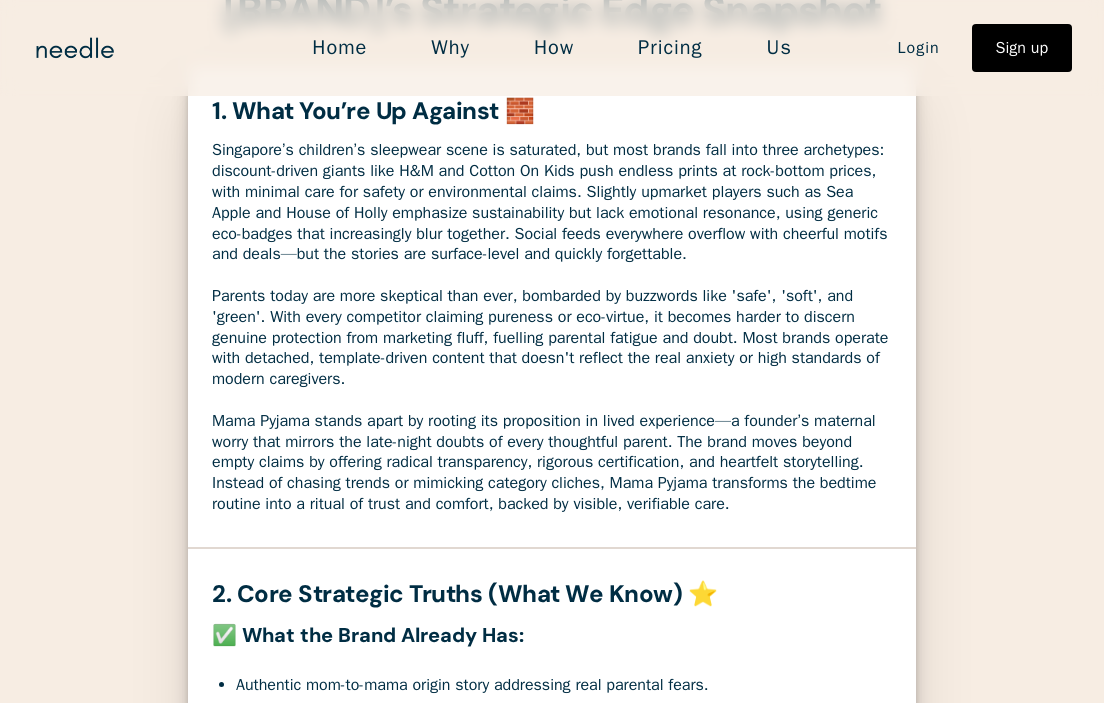 drag, startPoint x: 240, startPoint y: 340, endPoint x: 497, endPoint y: 354, distance: 257.38104 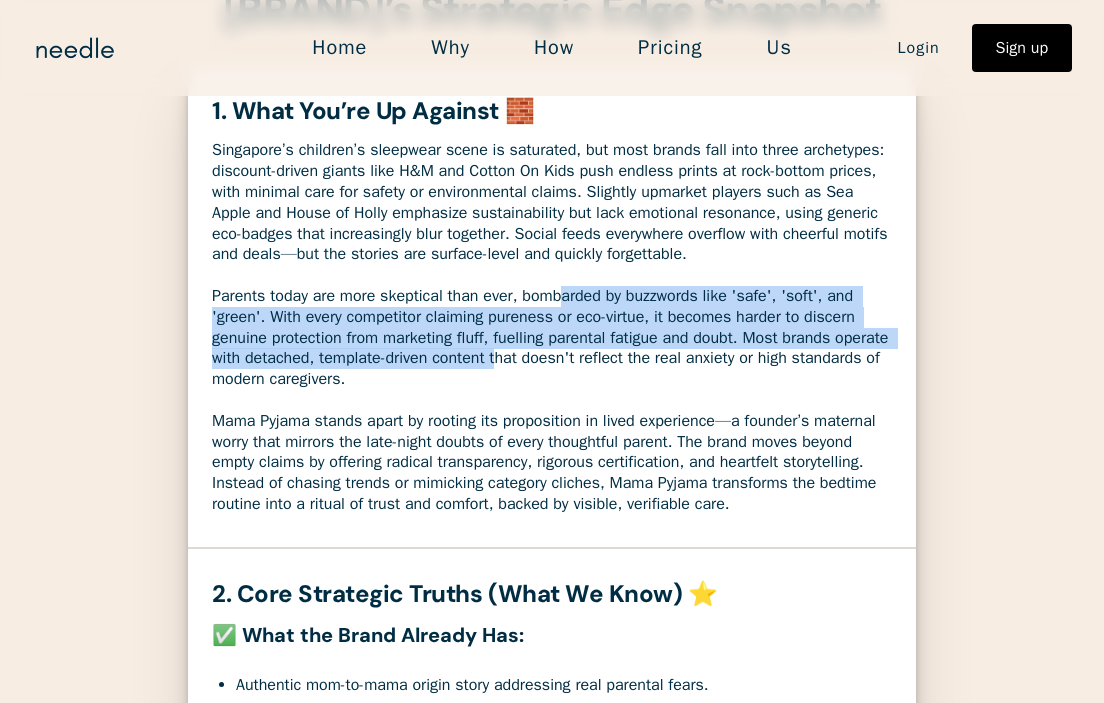drag, startPoint x: 568, startPoint y: 344, endPoint x: 566, endPoint y: 407, distance: 63.03174 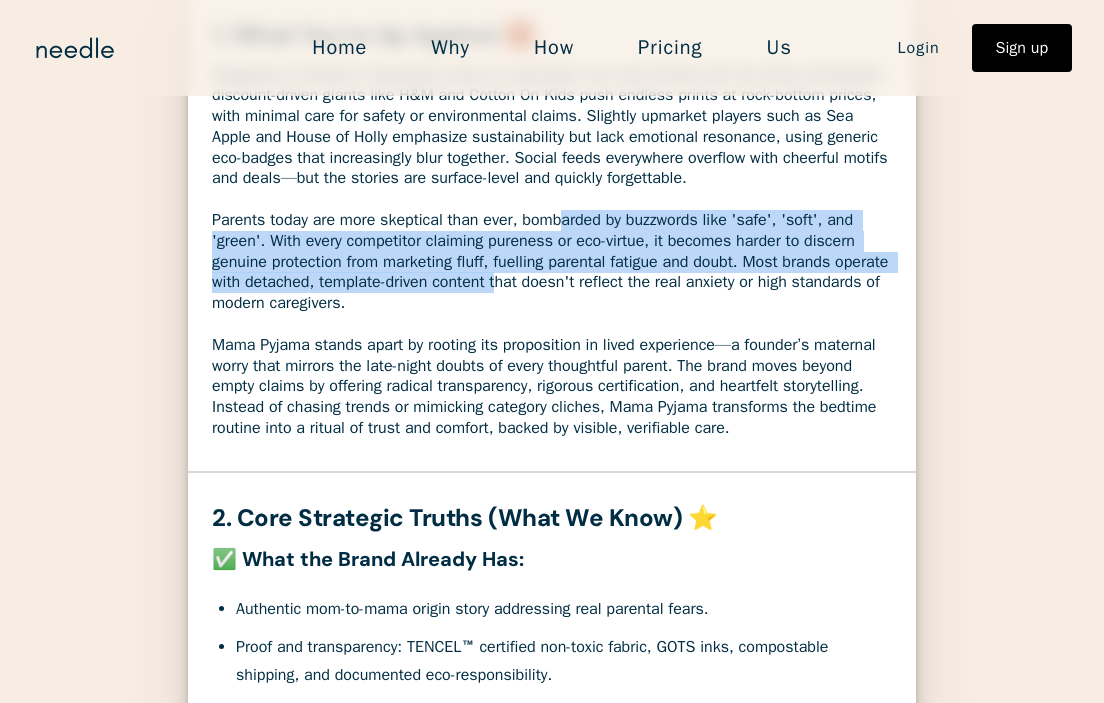 scroll, scrollTop: 349, scrollLeft: 0, axis: vertical 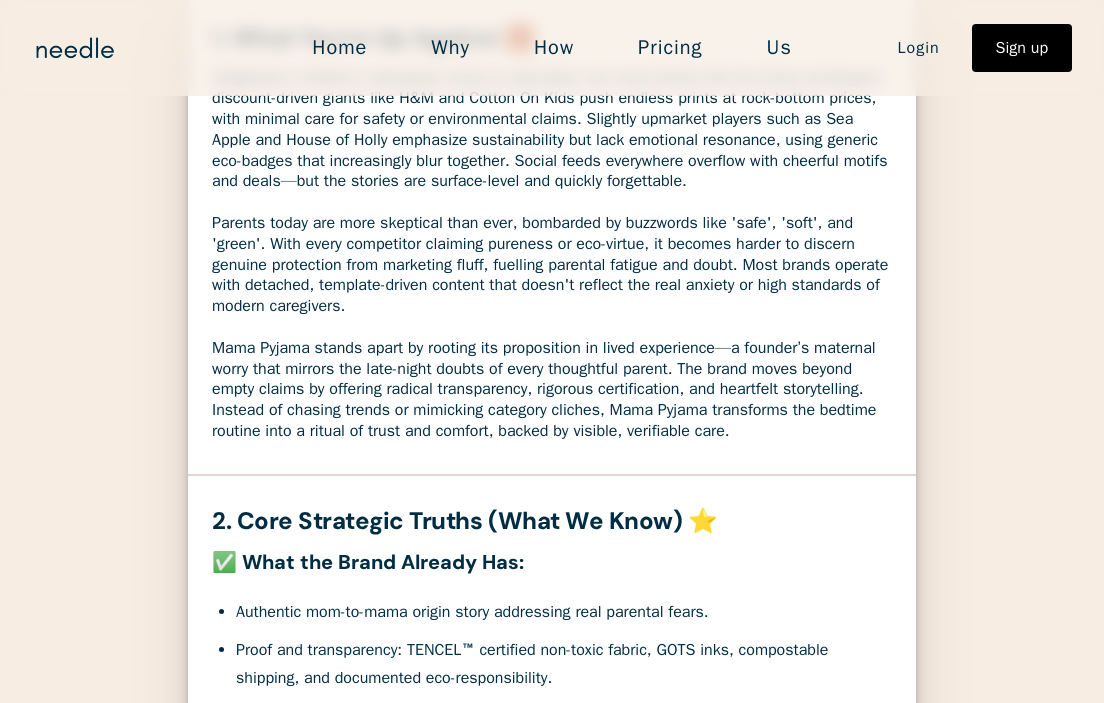 click on "Singapore’s children’s sleepwear scene is saturated, but most brands fall into three archetypes: discount-driven giants like H&M and Cotton On Kids push endless prints at rock-bottom prices, with minimal care for safety or environmental claims. Slightly upmarket players such as Sea Apple and House of Holly emphasize sustainability but lack emotional resonance, using generic eco-badges that increasingly blur together. Social feeds everywhere overflow with cheerful motifs and deals—but the stories are surface-level and quickly forgettable. Parents today are more skeptical than ever, bombarded by buzzwords like 'safe', 'soft', and 'green'. With every competitor claiming pureness or eco-virtue, it becomes harder to discern genuine protection from marketing fluff, fuelling parental fatigue and doubt. Most brands operate with detached, template-driven content that doesn't reflect the real anxiety or high standards of modern caregivers." at bounding box center (552, 254) 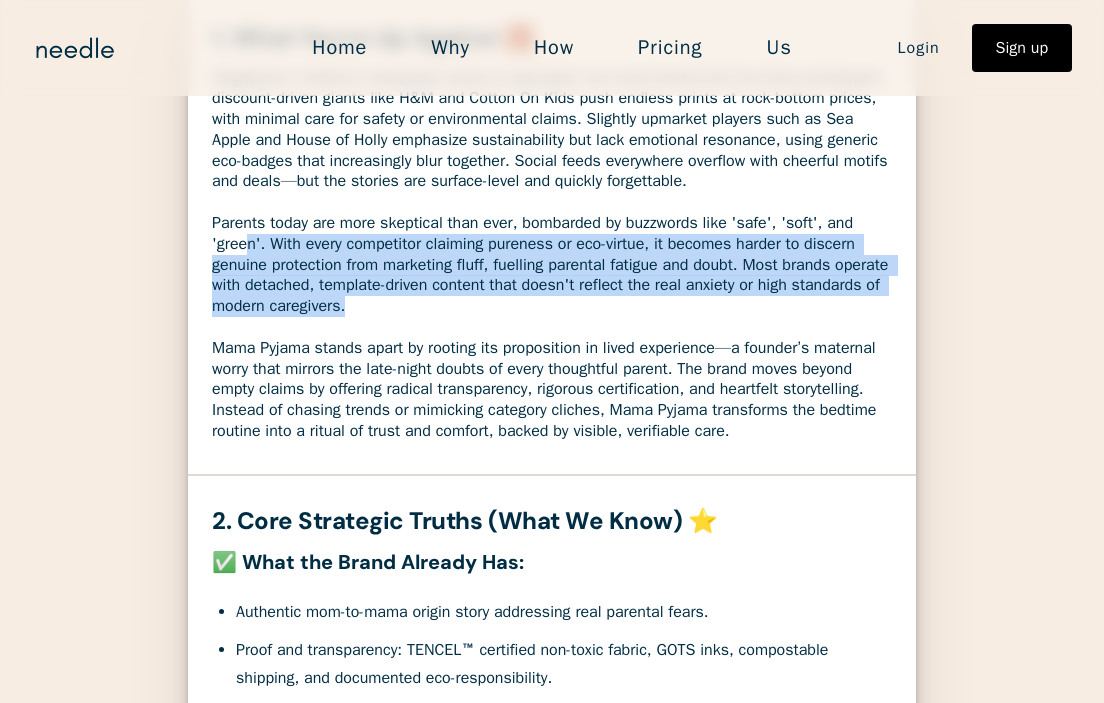 drag, startPoint x: 467, startPoint y: 355, endPoint x: 252, endPoint y: 282, distance: 227.05505 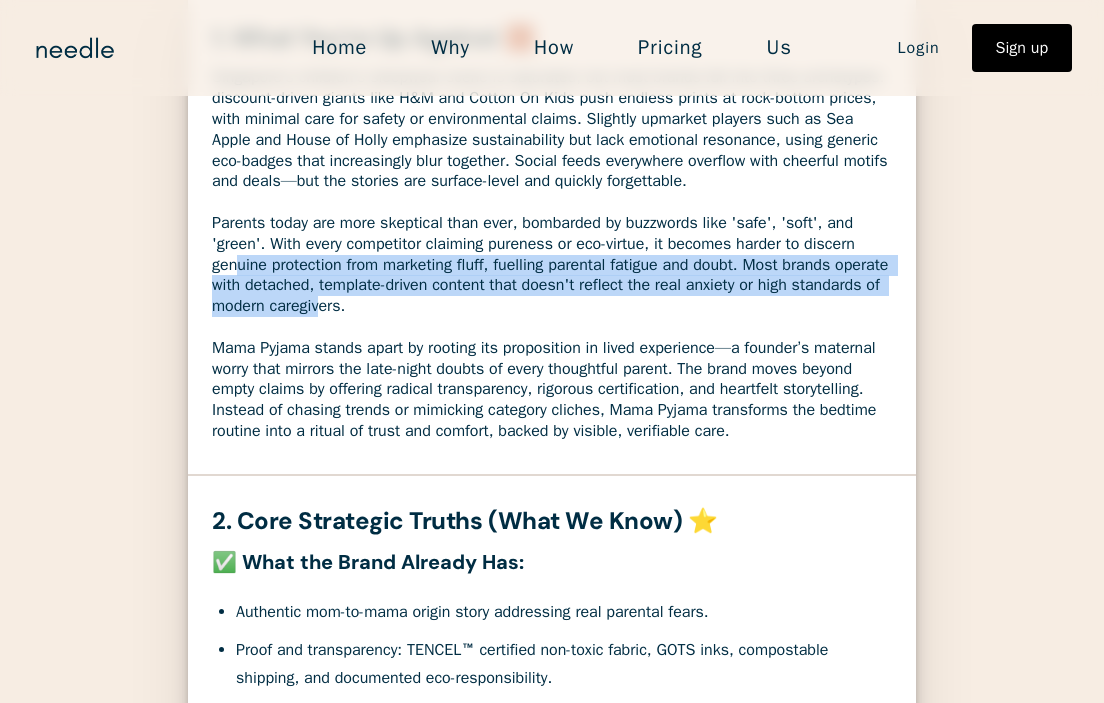 drag, startPoint x: 236, startPoint y: 316, endPoint x: 423, endPoint y: 351, distance: 190.24721 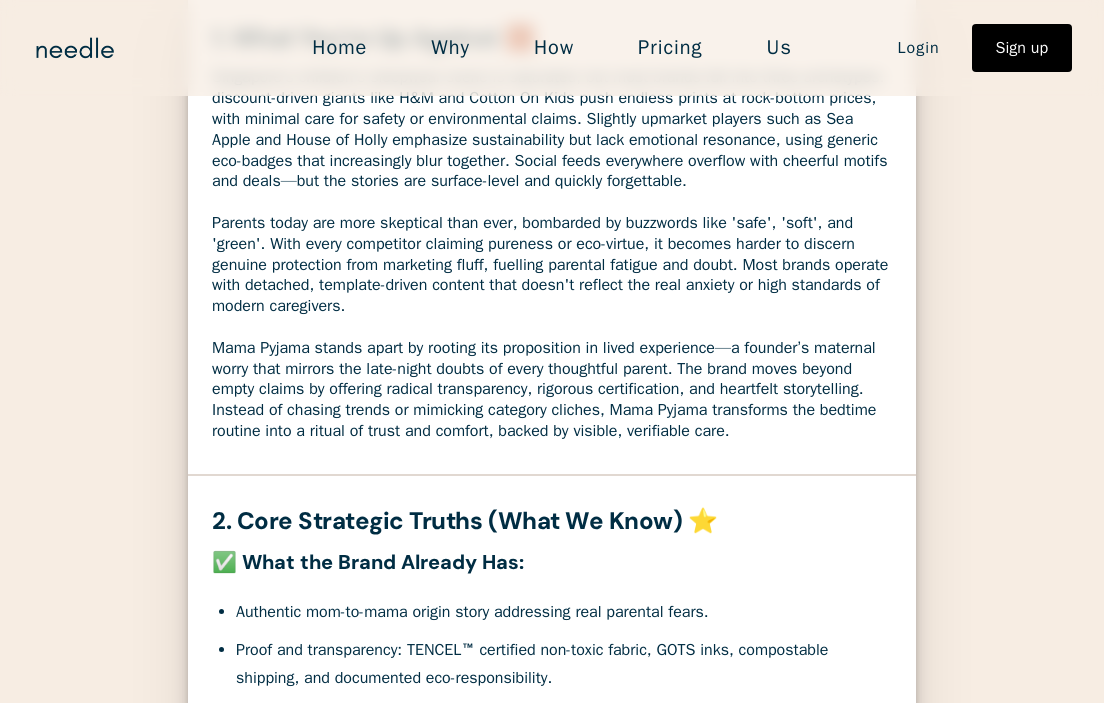 click on "Singapore’s children’s sleepwear scene is saturated, but most brands fall into three archetypes: discount-driven giants like H&M and Cotton On Kids push endless prints at rock-bottom prices, with minimal care for safety or environmental claims. Slightly upmarket players such as Sea Apple and House of Holly emphasize sustainability but lack emotional resonance, using generic eco-badges that increasingly blur together. Social feeds everywhere overflow with cheerful motifs and deals—but the stories are surface-level and quickly forgettable. Parents today are more skeptical than ever, bombarded by buzzwords like 'safe', 'soft', and 'green'. With every competitor claiming pureness or eco-virtue, it becomes harder to discern genuine protection from marketing fluff, fuelling parental fatigue and doubt. Most brands operate with detached, template-driven content that doesn't reflect the real anxiety or high standards of modern caregivers." at bounding box center [552, 254] 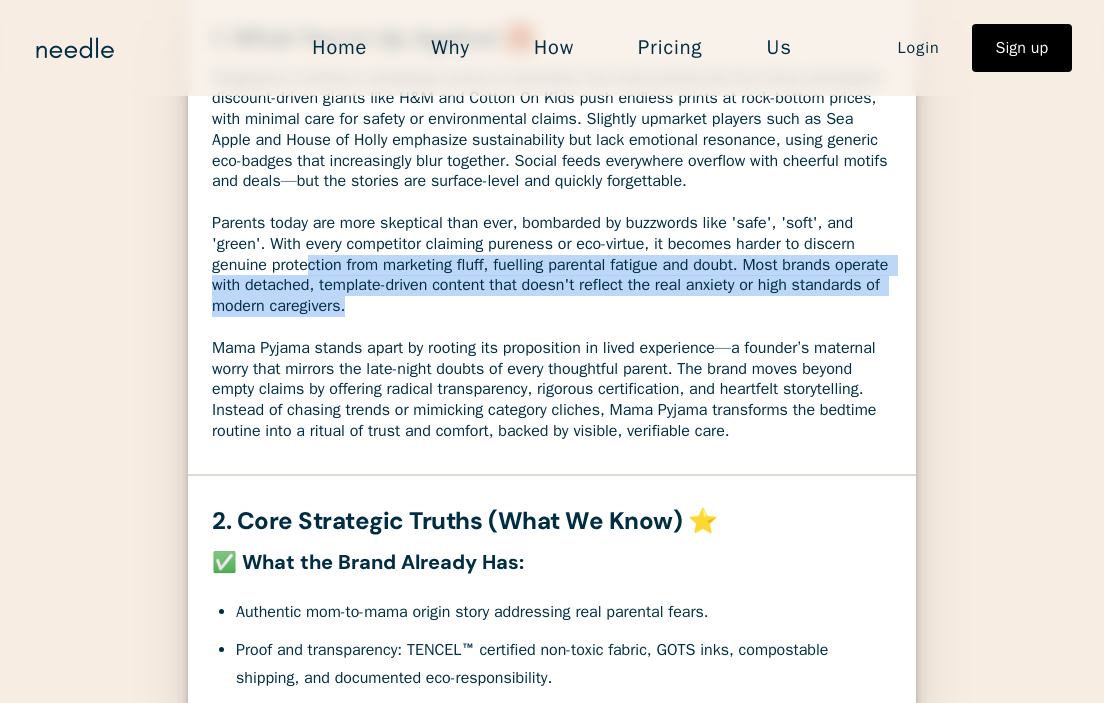 drag, startPoint x: 464, startPoint y: 351, endPoint x: 311, endPoint y: 305, distance: 159.76546 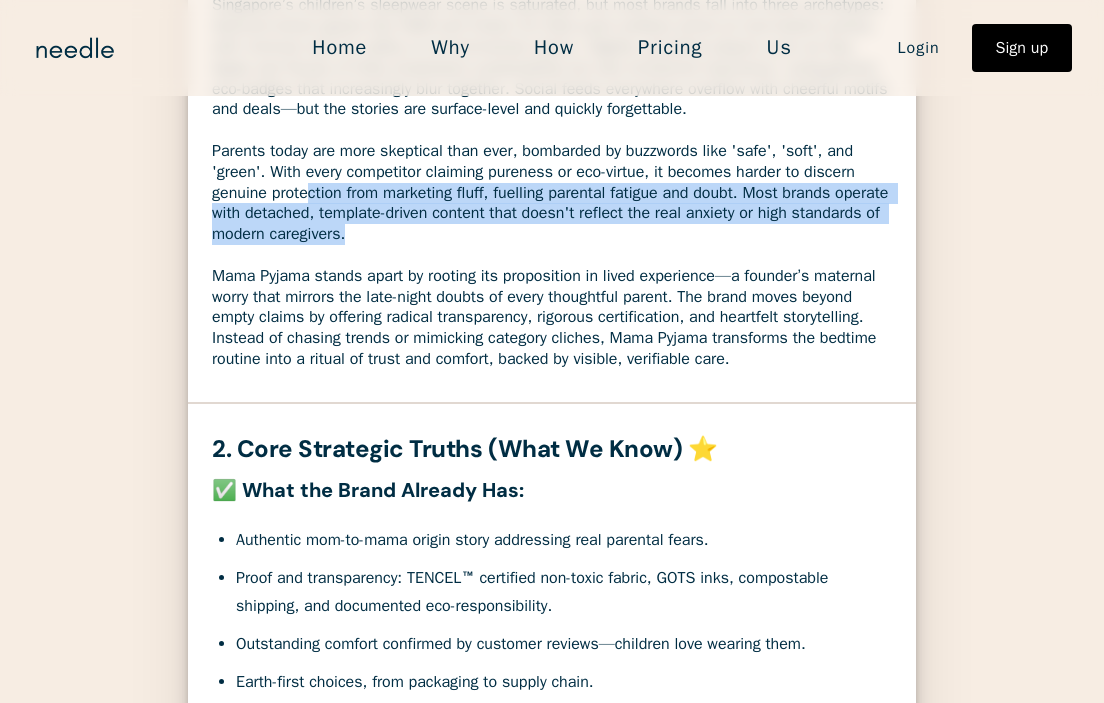 scroll, scrollTop: 434, scrollLeft: 0, axis: vertical 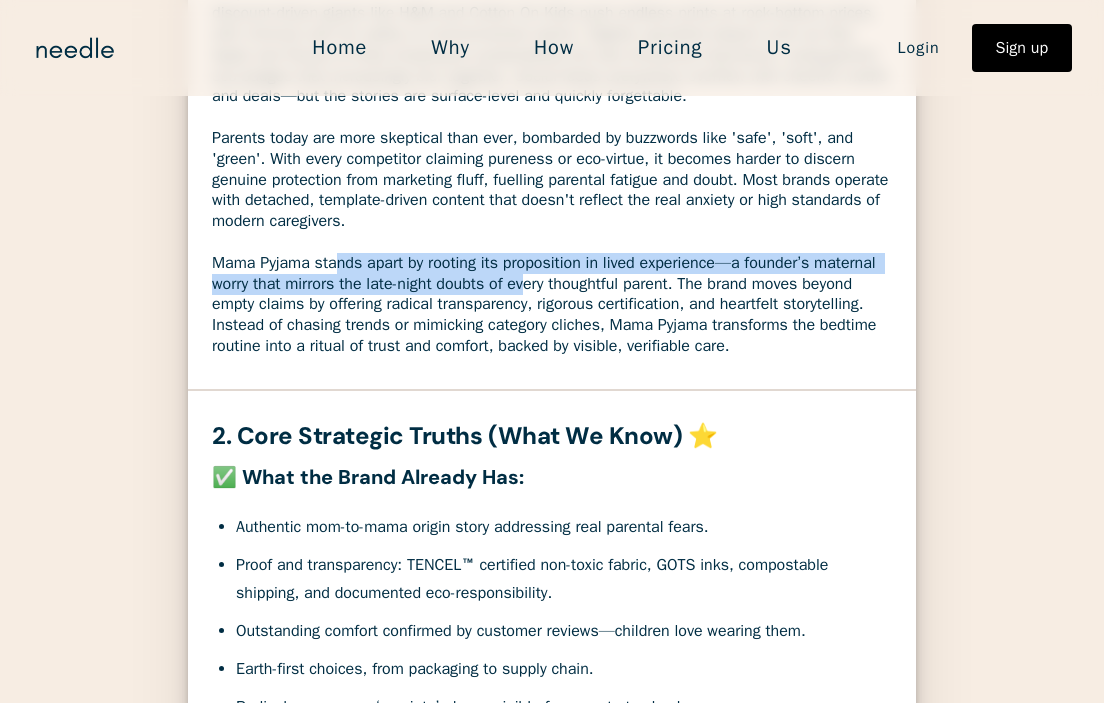 drag, startPoint x: 339, startPoint y: 316, endPoint x: 607, endPoint y: 324, distance: 268.1194 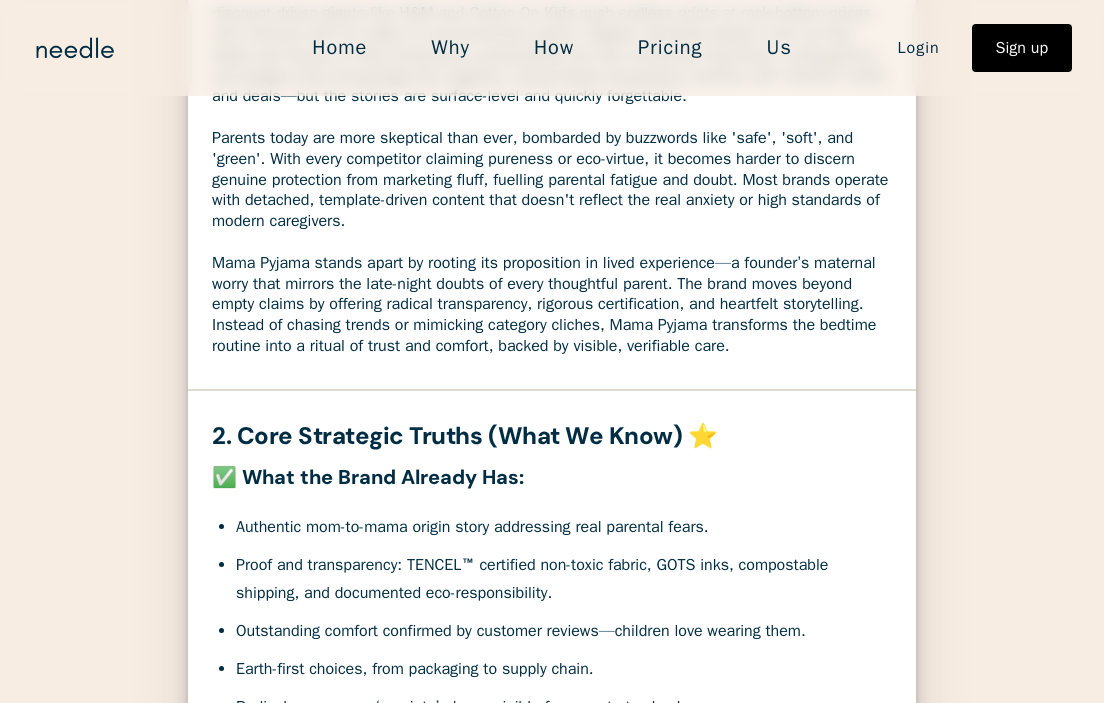 click on "Singapore’s children’s sleepwear scene is saturated, but most brands fall into three archetypes: discount-driven giants like H&M and Cotton On Kids push endless prints at rock-bottom prices, with minimal care for safety or environmental claims. Slightly upmarket players such as Sea Apple and House of Holly emphasize sustainability but lack emotional resonance, using generic eco-badges that increasingly blur together. Social feeds everywhere overflow with cheerful motifs and deals—but the stories are surface-level and quickly forgettable. Parents today are more skeptical than ever, bombarded by buzzwords like 'safe', 'soft', and 'green'. With every competitor claiming pureness or eco-virtue, it becomes harder to discern genuine protection from marketing fluff, fuelling parental fatigue and doubt. Most brands operate with detached, template-driven content that doesn't reflect the real anxiety or high standards of modern caregivers." at bounding box center [552, 169] 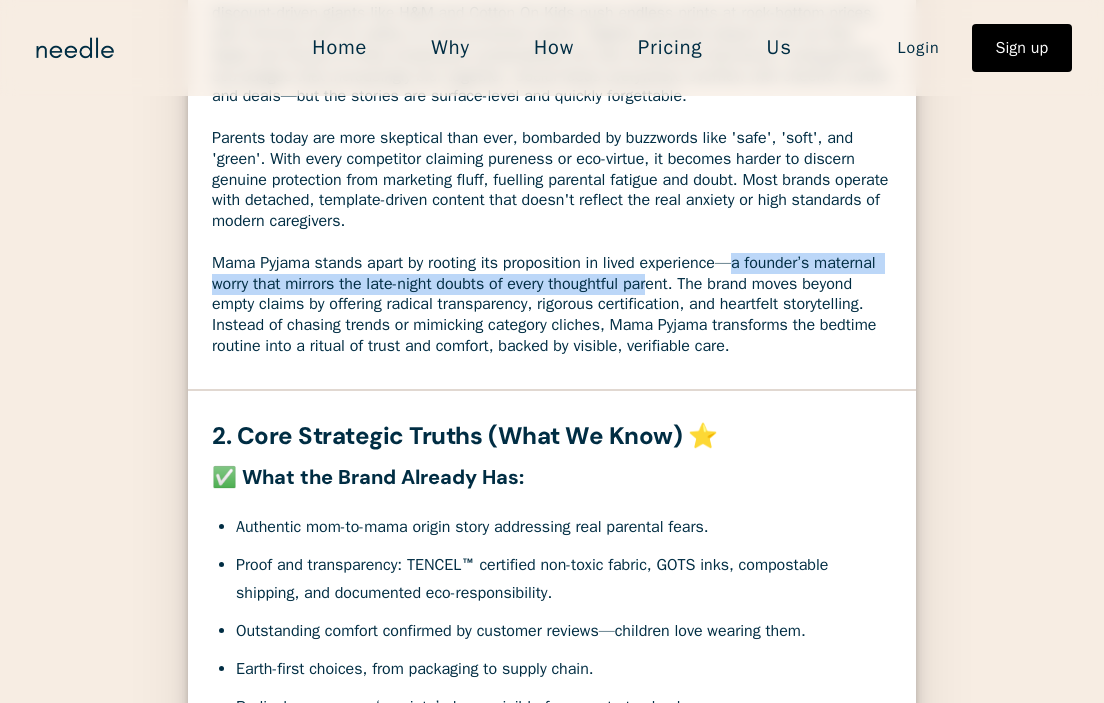 drag, startPoint x: 746, startPoint y: 308, endPoint x: 737, endPoint y: 336, distance: 29.410883 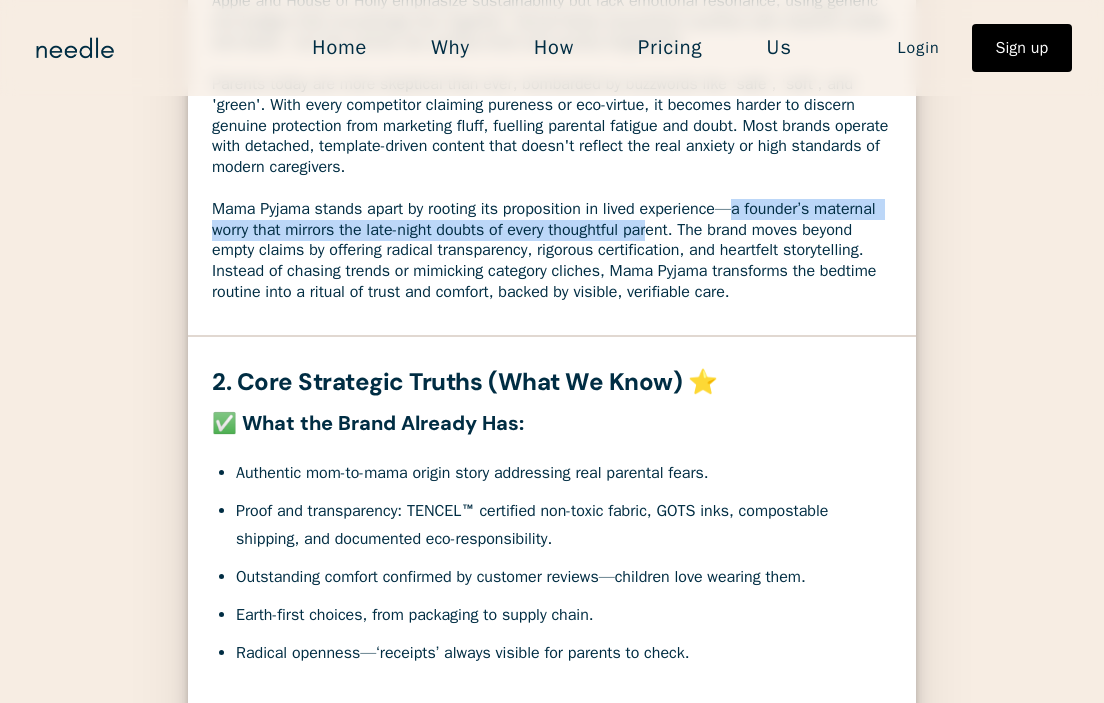 scroll, scrollTop: 503, scrollLeft: 0, axis: vertical 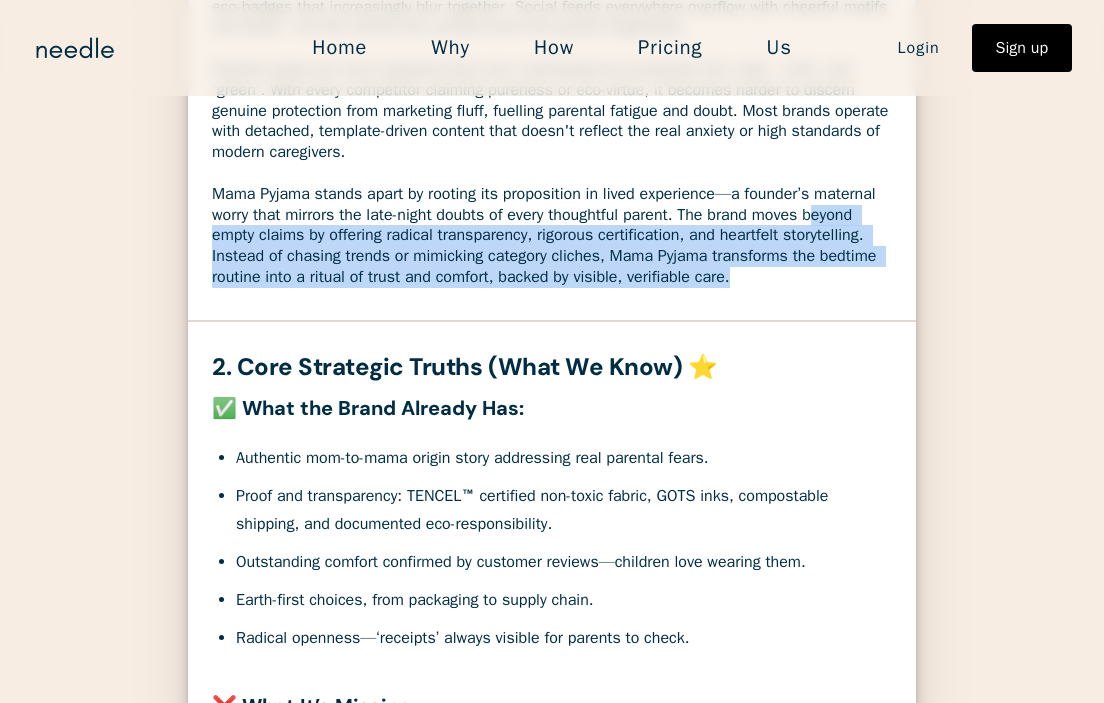 drag, startPoint x: 274, startPoint y: 284, endPoint x: 635, endPoint y: 343, distance: 365.78955 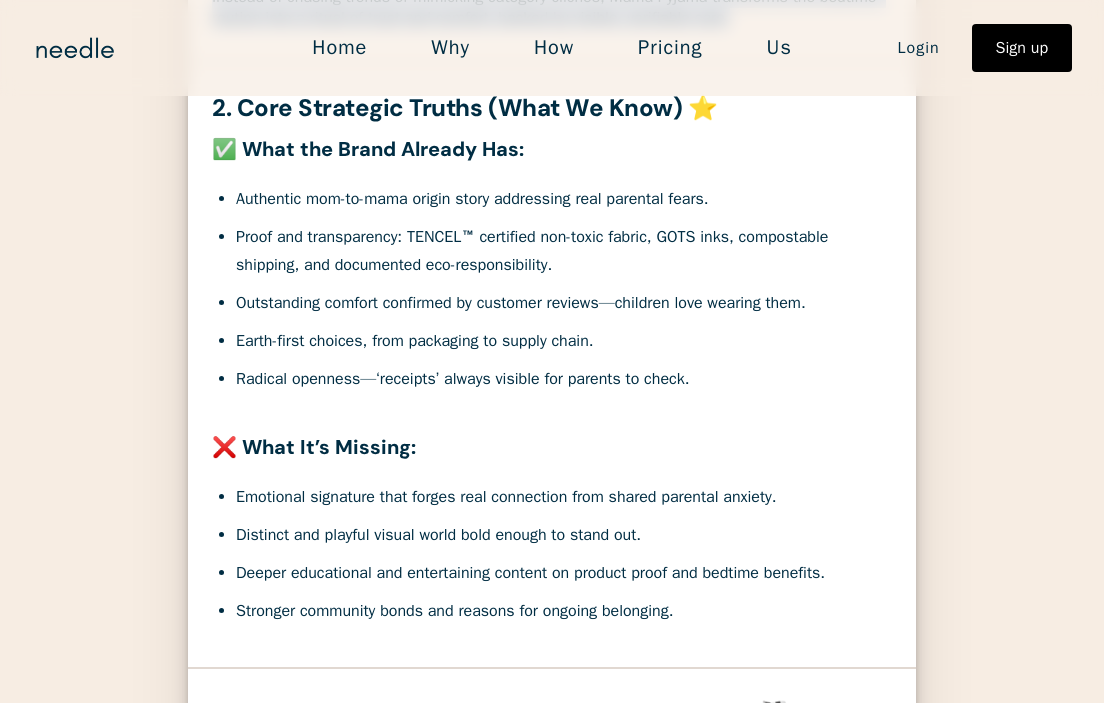 scroll, scrollTop: 760, scrollLeft: 0, axis: vertical 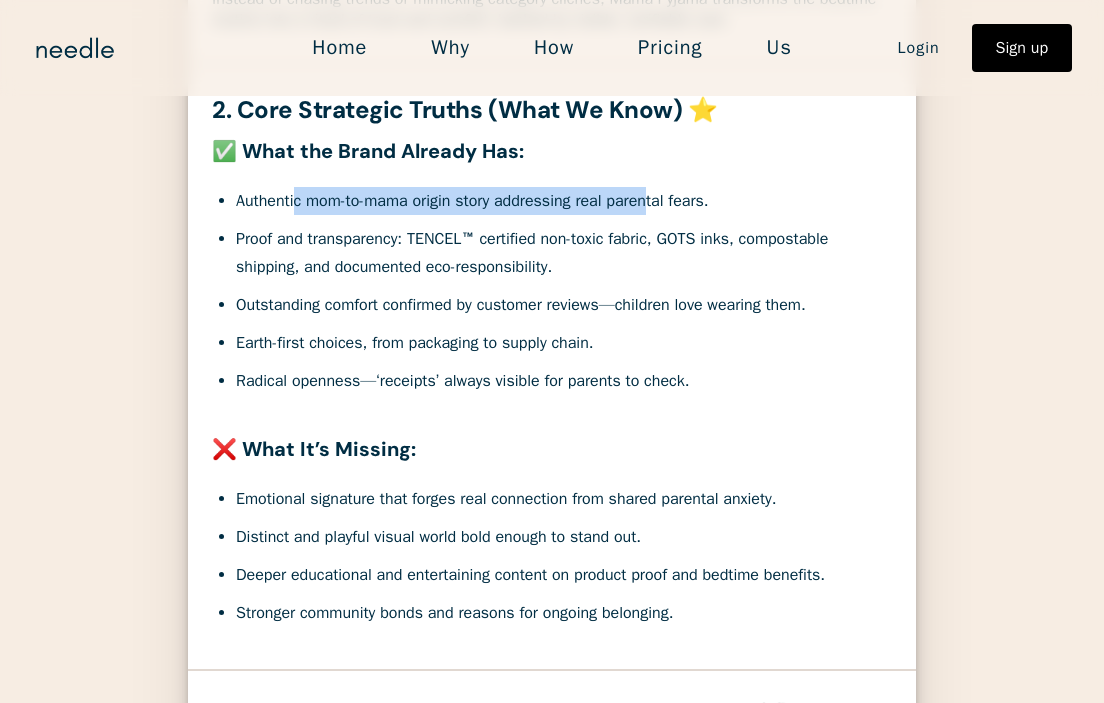 drag, startPoint x: 422, startPoint y: 272, endPoint x: 480, endPoint y: 321, distance: 75.9276 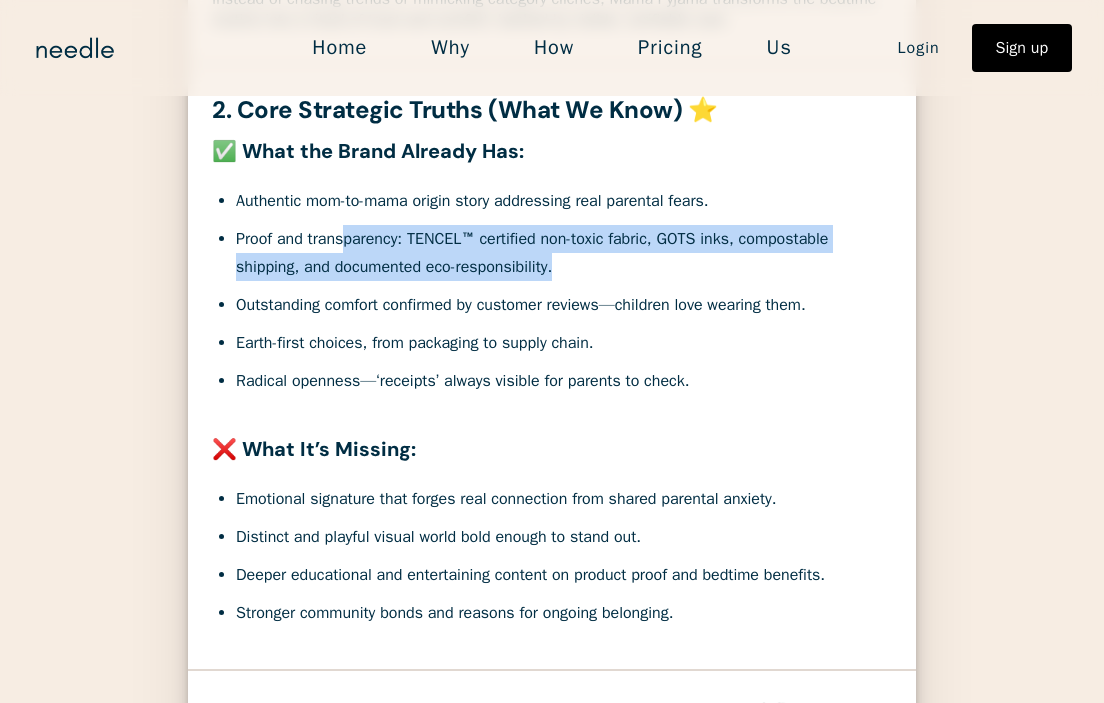 drag, startPoint x: 347, startPoint y: 314, endPoint x: 637, endPoint y: 343, distance: 291.44638 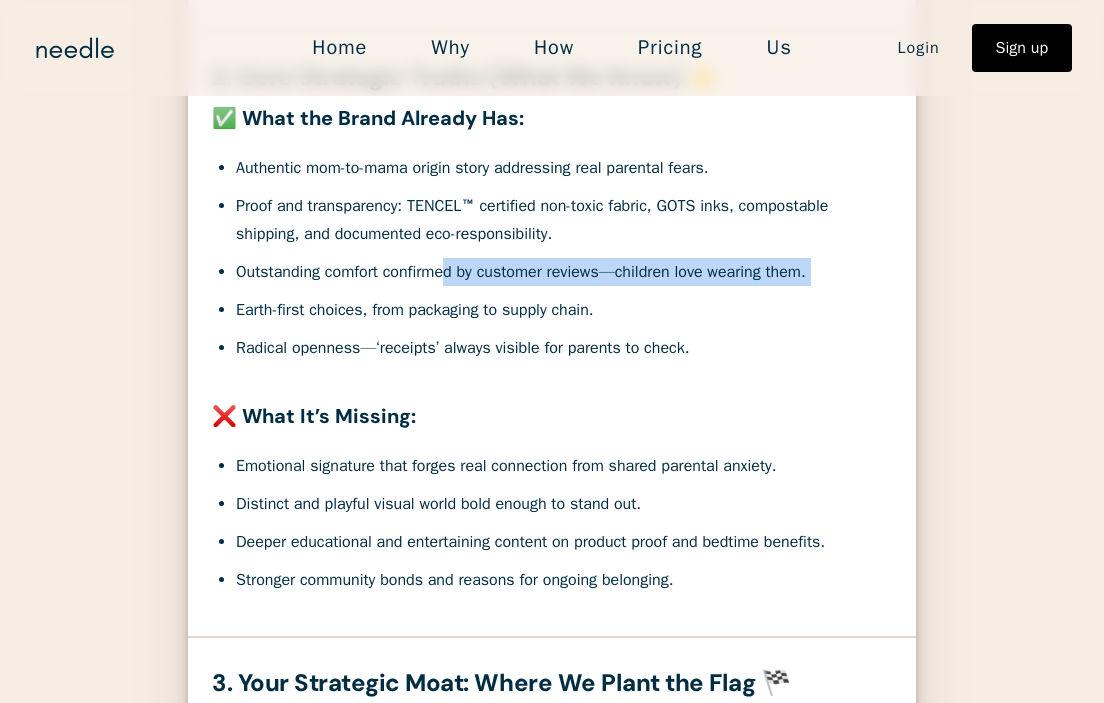 drag, startPoint x: 498, startPoint y: 344, endPoint x: 557, endPoint y: 371, distance: 64.884514 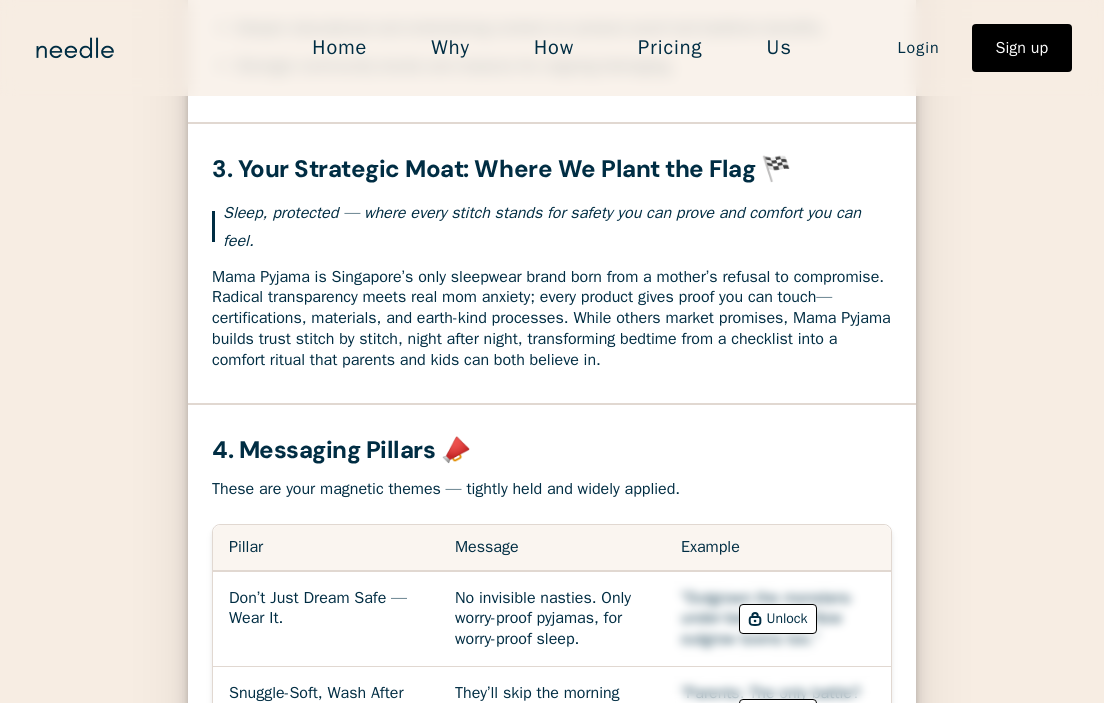 scroll, scrollTop: 1305, scrollLeft: 0, axis: vertical 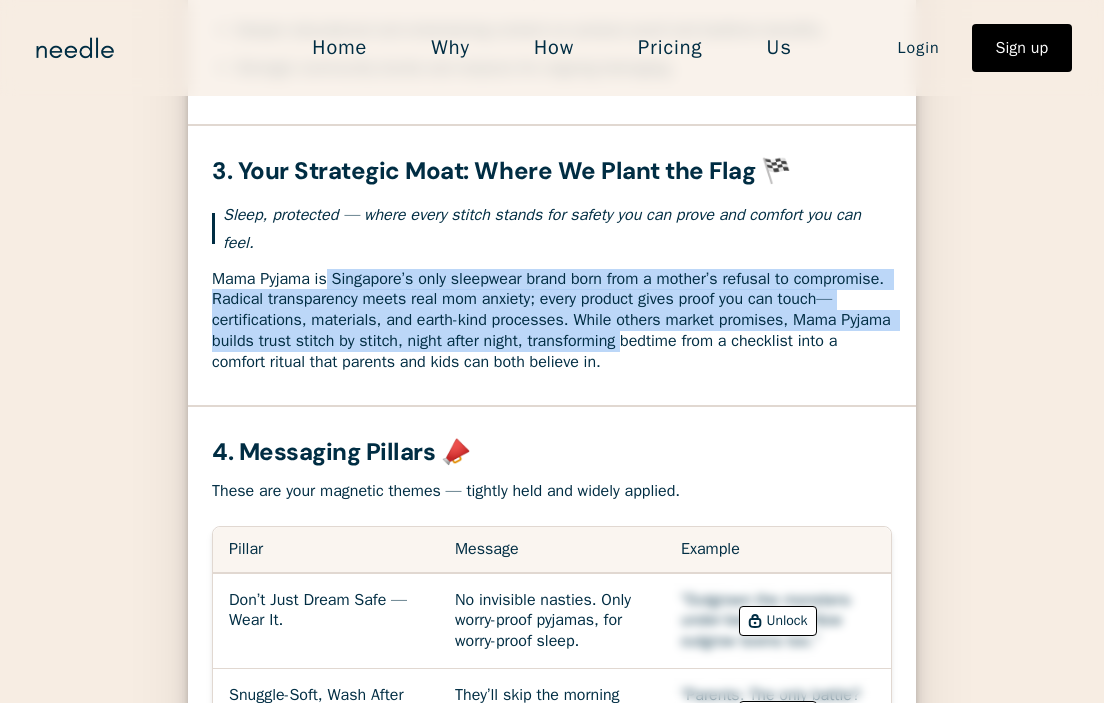 drag, startPoint x: 327, startPoint y: 345, endPoint x: 738, endPoint y: 404, distance: 415.2132 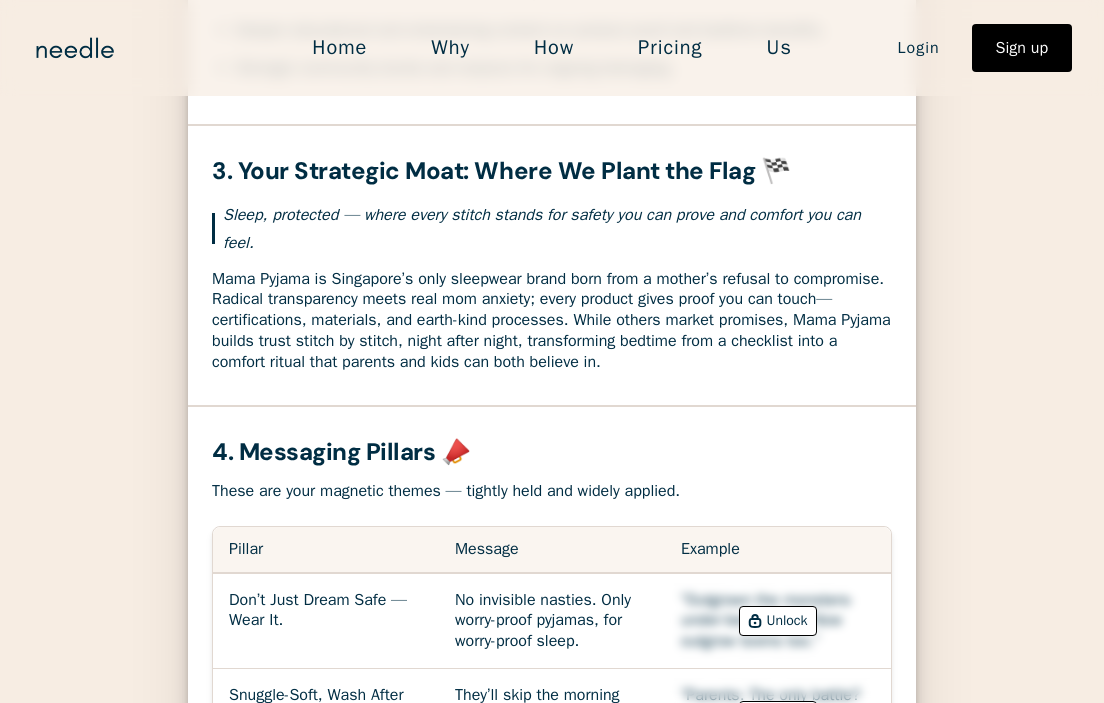 click on "Mama Pyjama is Singapore’s only sleepwear brand born from a mother’s refusal to compromise. Radical transparency meets real mom anxiety; every product gives proof you can touch—certifications, materials, and earth-kind processes. While others market promises, Mama Pyjama builds trust stitch by stitch, night after night, transforming bedtime from a checklist into a comfort ritual that parents and kids can both believe in." at bounding box center (552, 321) 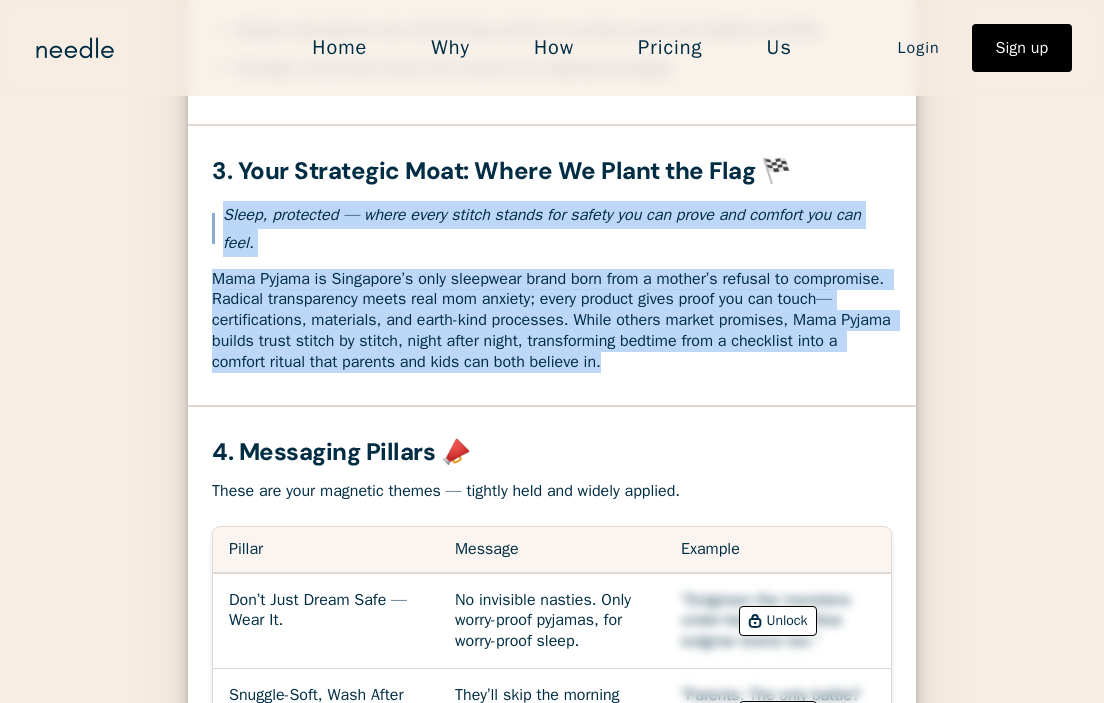 drag, startPoint x: 736, startPoint y: 426, endPoint x: 247, endPoint y: 284, distance: 509.20035 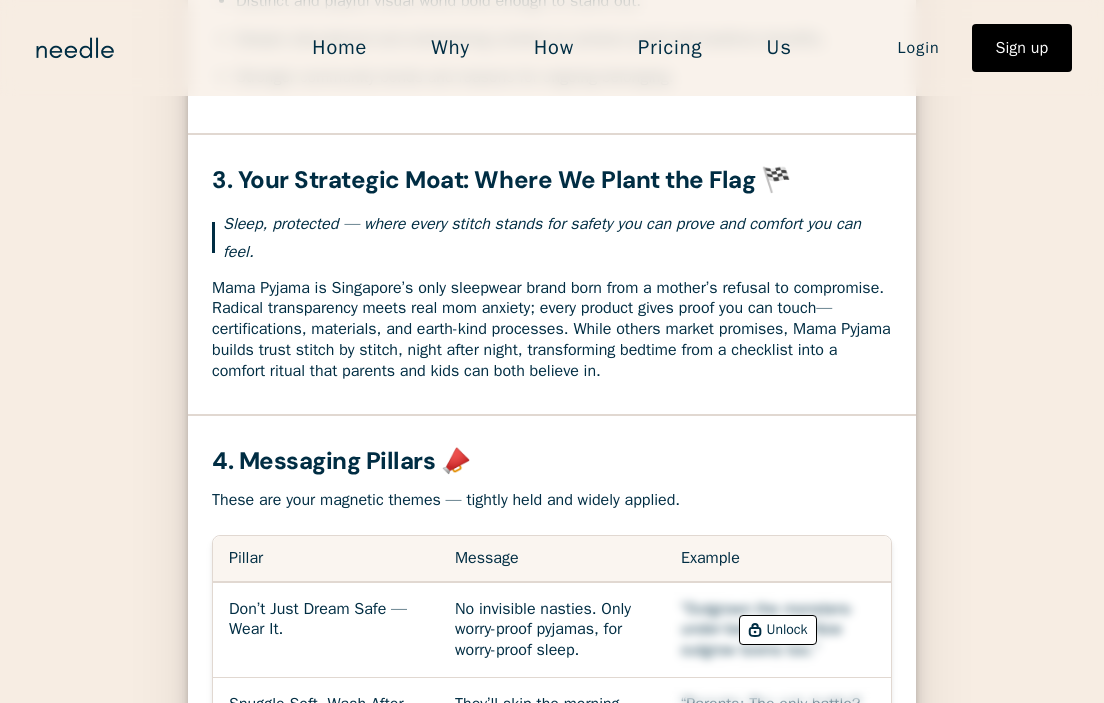 scroll, scrollTop: 1299, scrollLeft: 0, axis: vertical 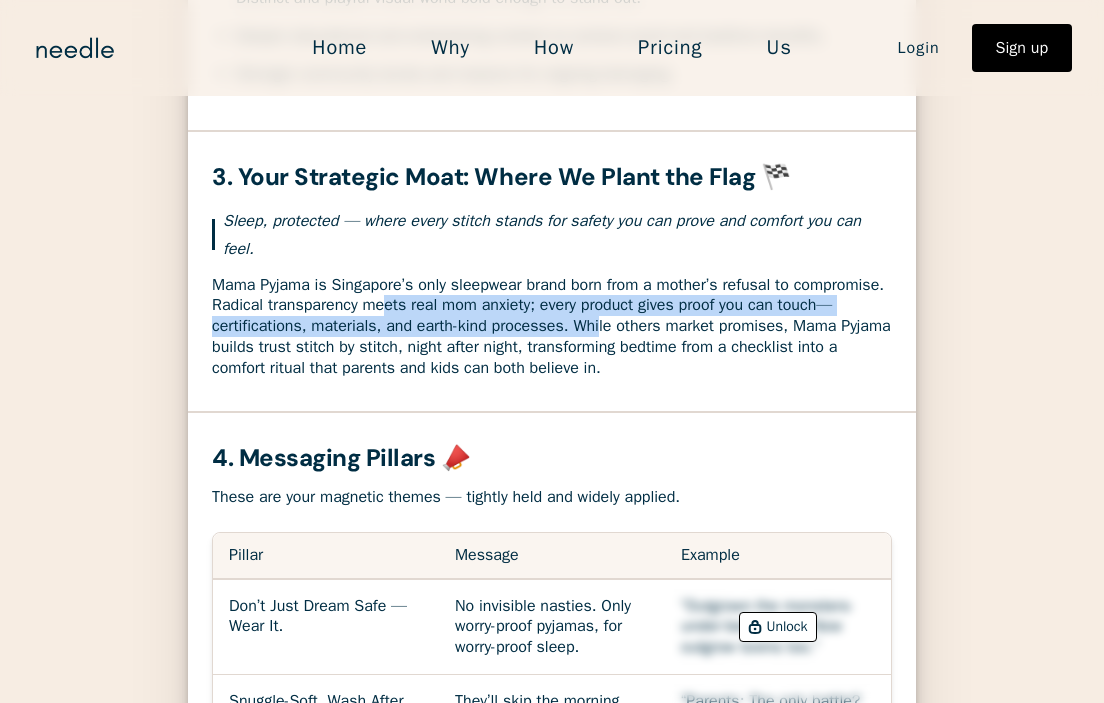 drag, startPoint x: 485, startPoint y: 370, endPoint x: 697, endPoint y: 399, distance: 213.9743 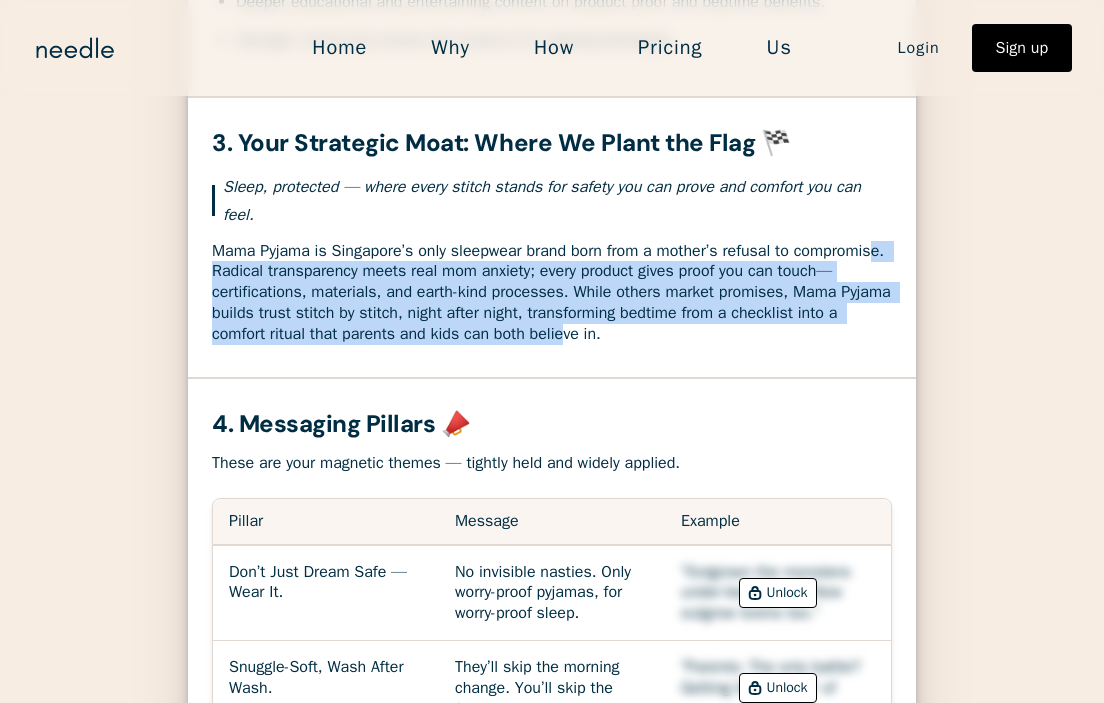 drag, startPoint x: 687, startPoint y: 398, endPoint x: 296, endPoint y: 336, distance: 395.88507 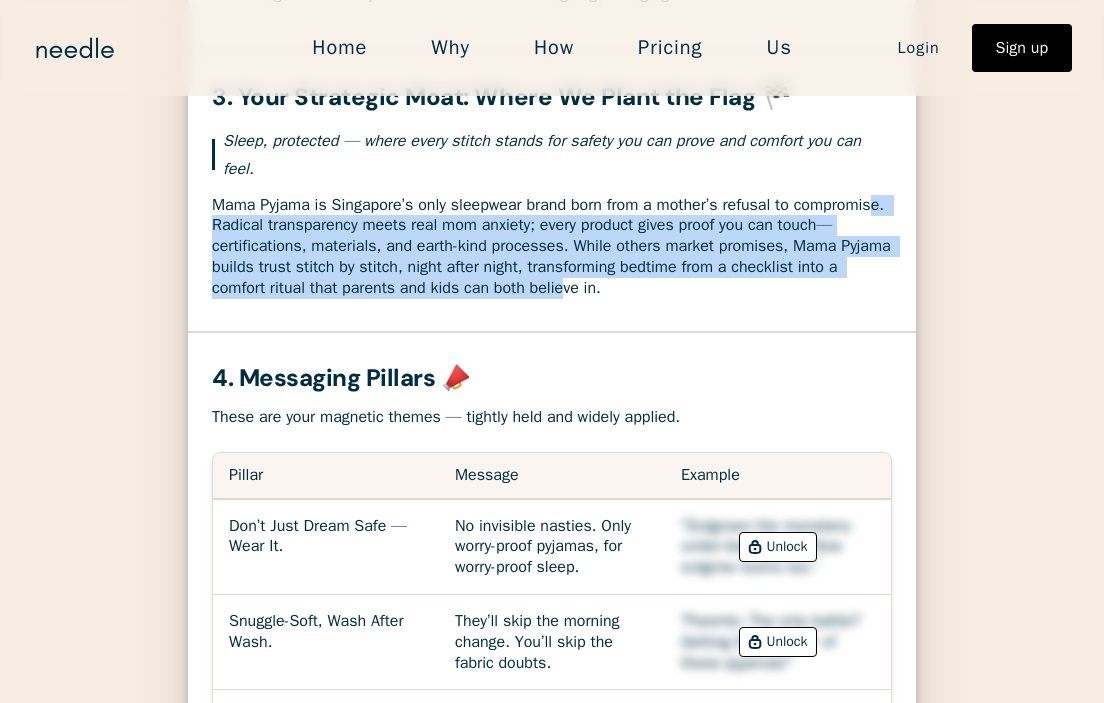 scroll, scrollTop: 1374, scrollLeft: 0, axis: vertical 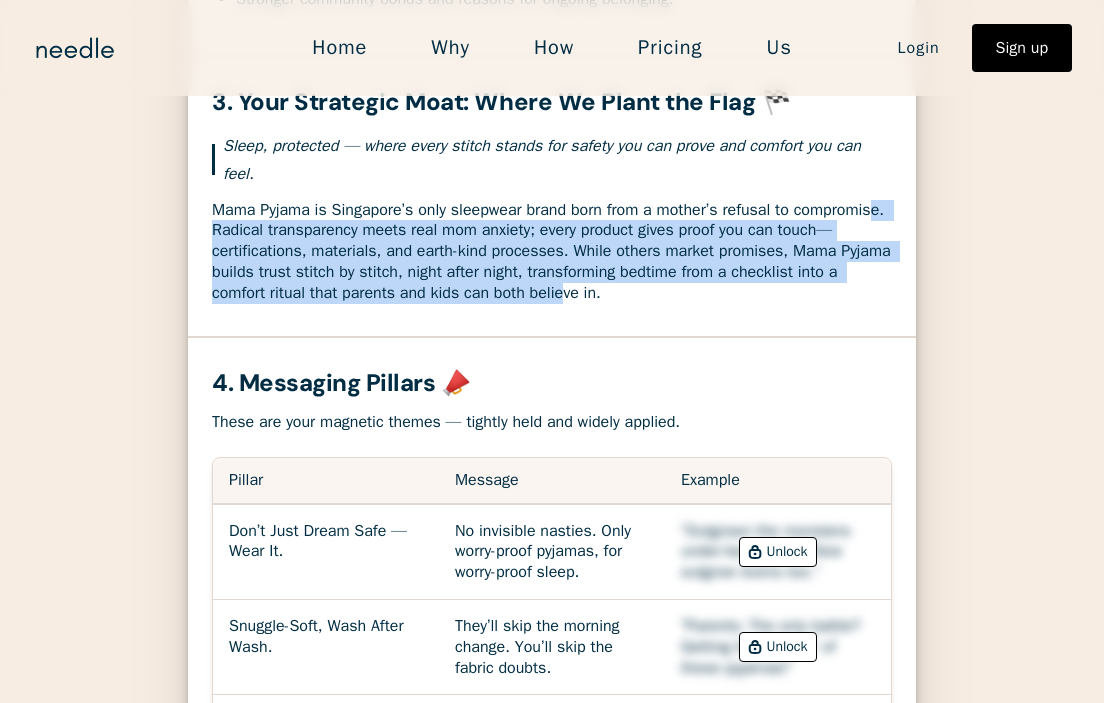 click on "Mama Pyjama is Singapore’s only sleepwear brand born from a mother’s refusal to compromise. Radical transparency meets real mom anxiety; every product gives proof you can touch—certifications, materials, and earth-kind processes. While others market promises, Mama Pyjama builds trust stitch by stitch, night after night, transforming bedtime from a checklist into a comfort ritual that parents and kids can both believe in." at bounding box center (552, 252) 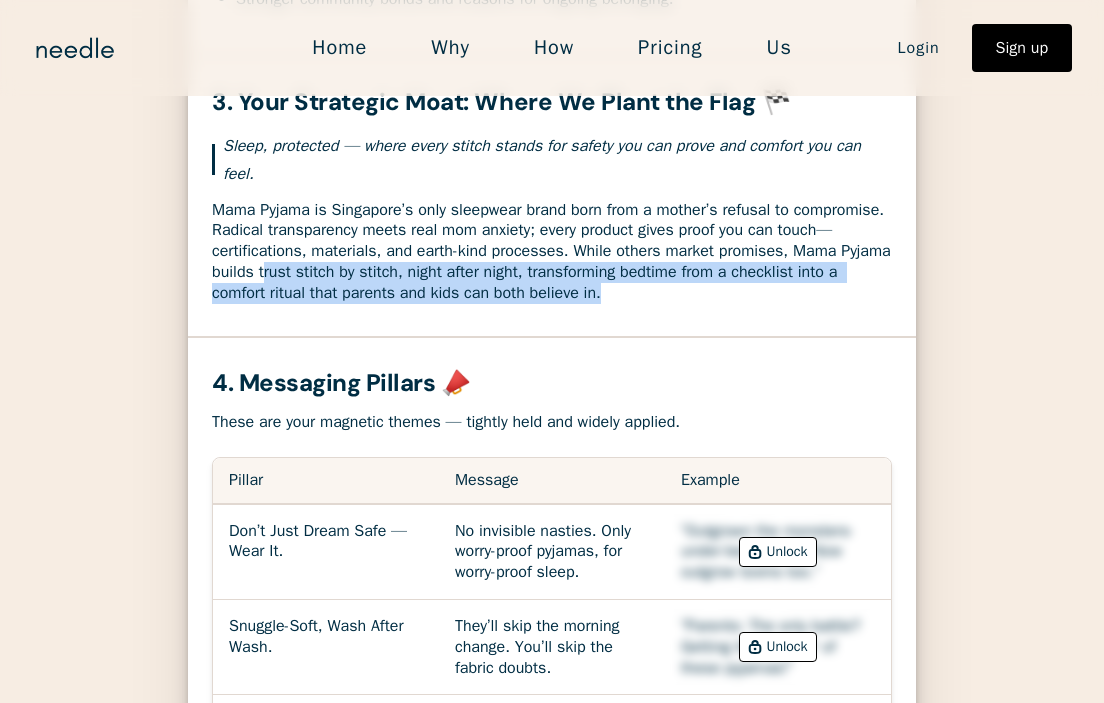 drag, startPoint x: 370, startPoint y: 342, endPoint x: 587, endPoint y: 386, distance: 221.4159 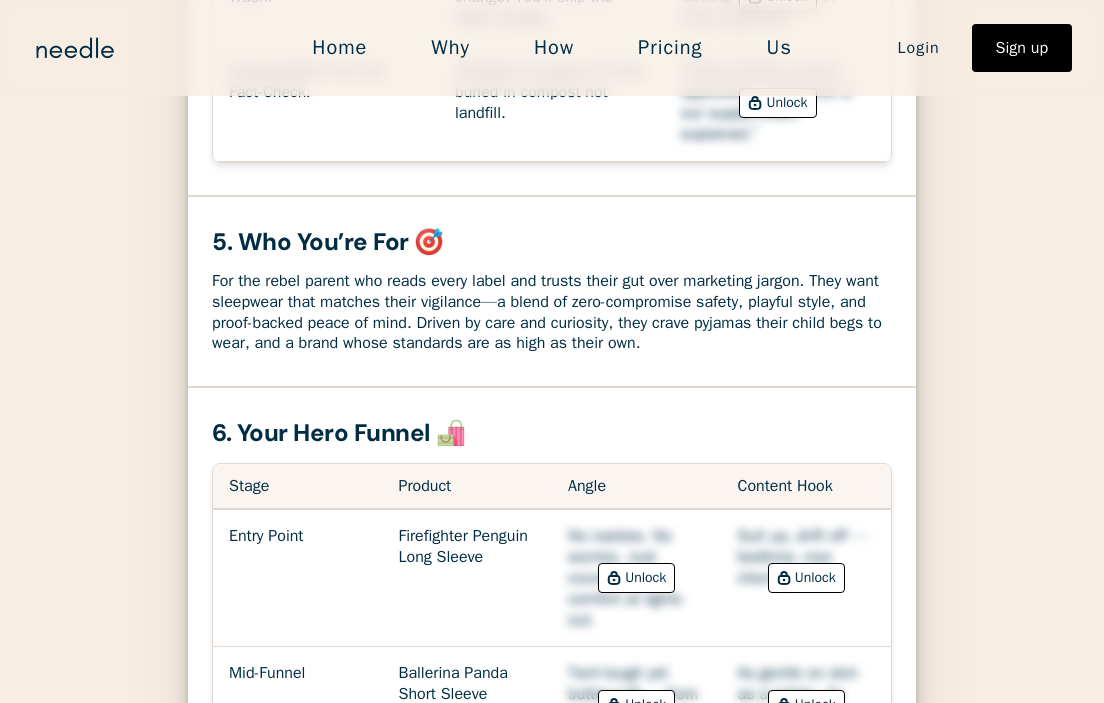 scroll, scrollTop: 2020, scrollLeft: 0, axis: vertical 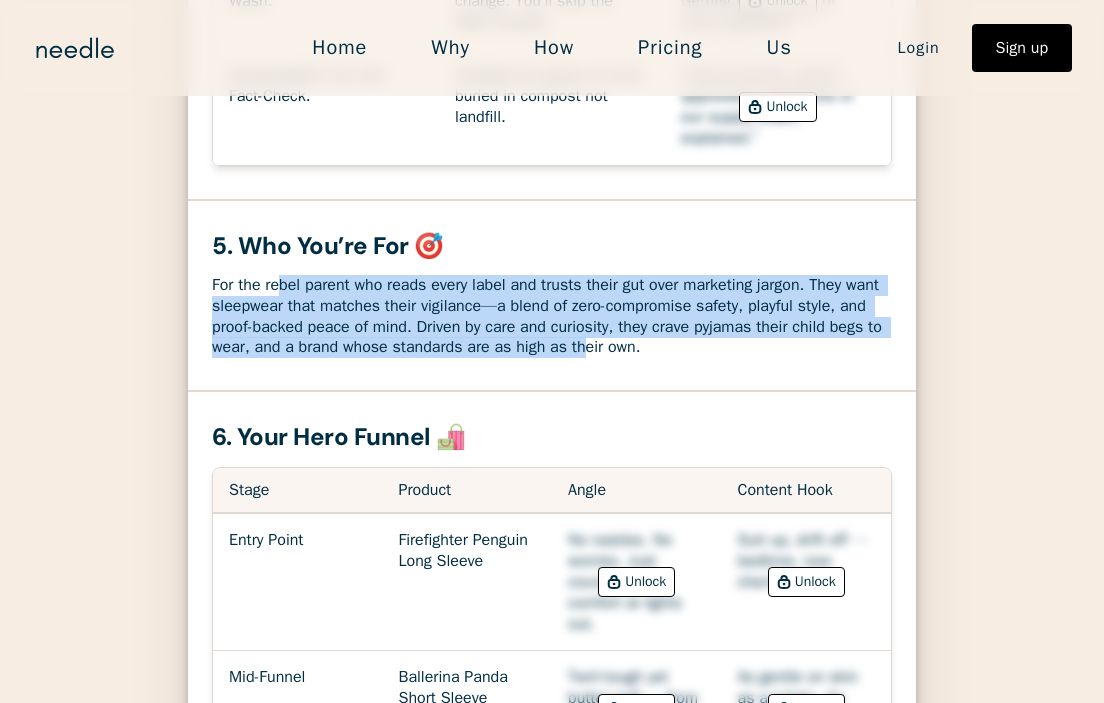 drag, startPoint x: 285, startPoint y: 359, endPoint x: 688, endPoint y: 417, distance: 407.1523 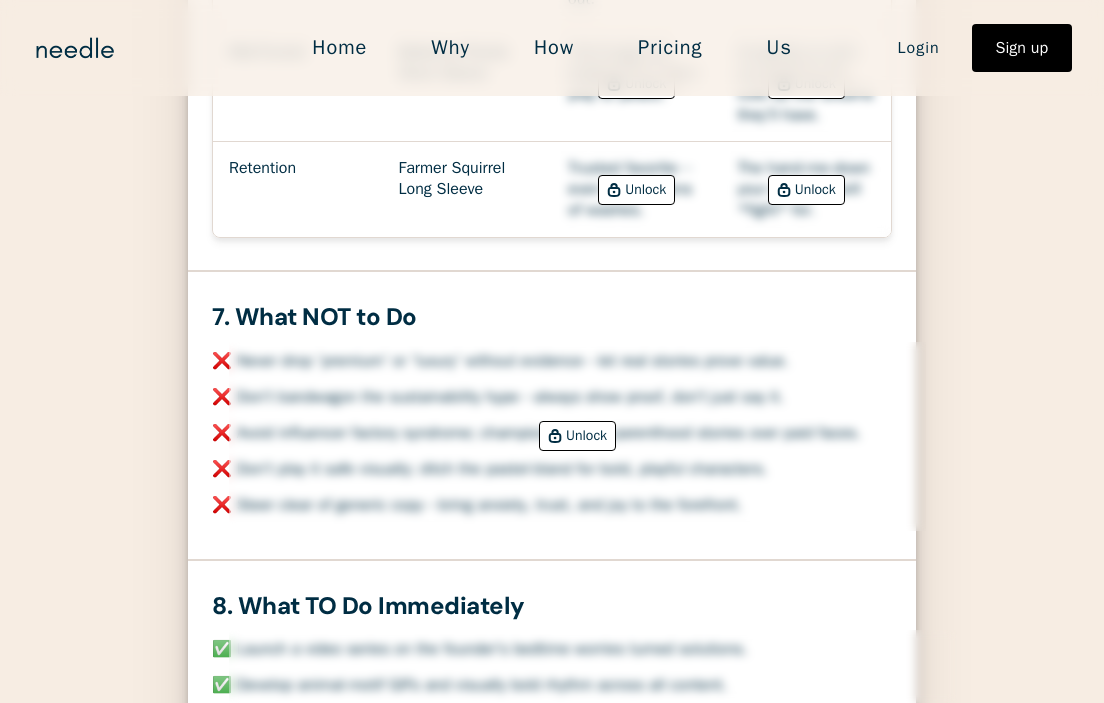 scroll, scrollTop: 2628, scrollLeft: 0, axis: vertical 